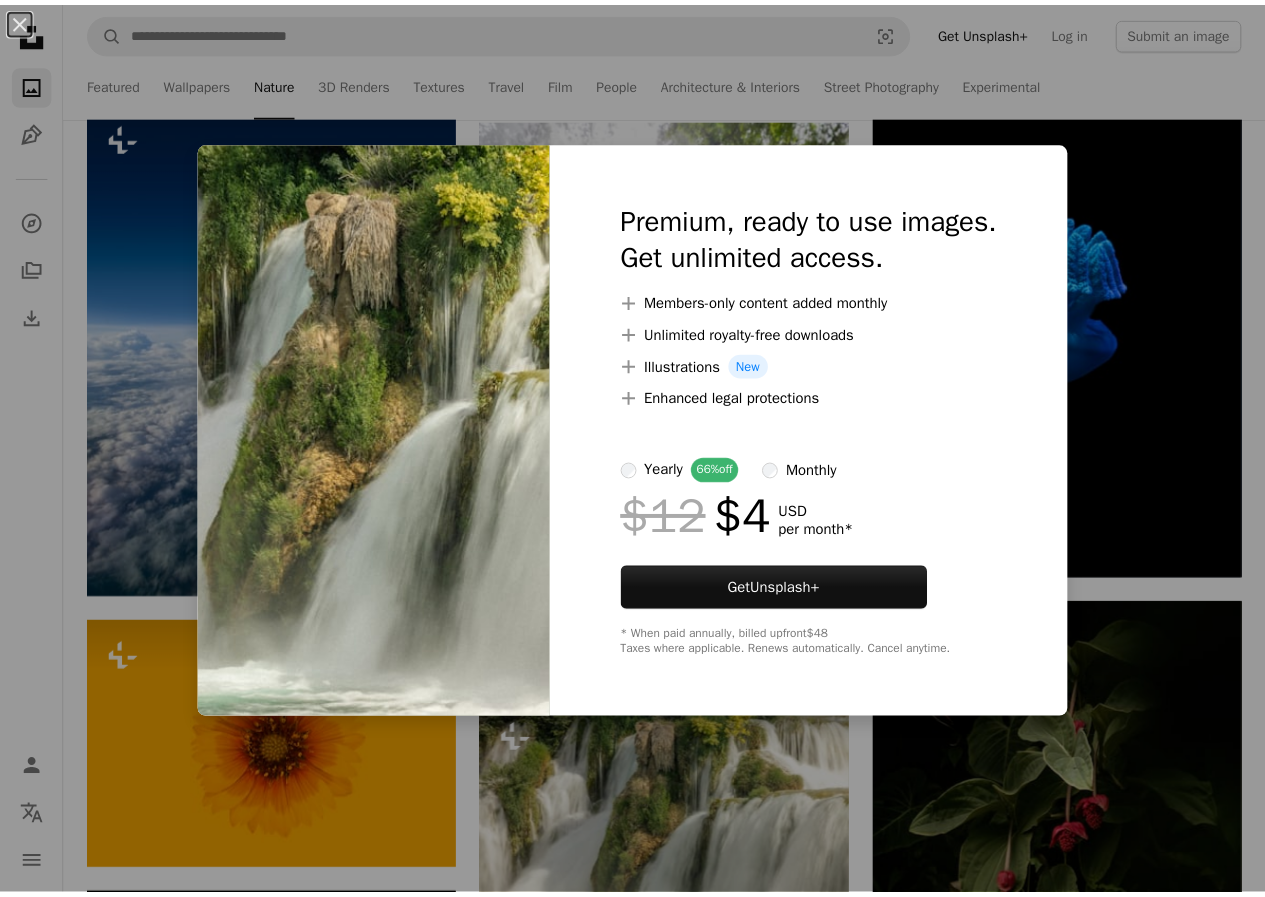 scroll, scrollTop: 12200, scrollLeft: 0, axis: vertical 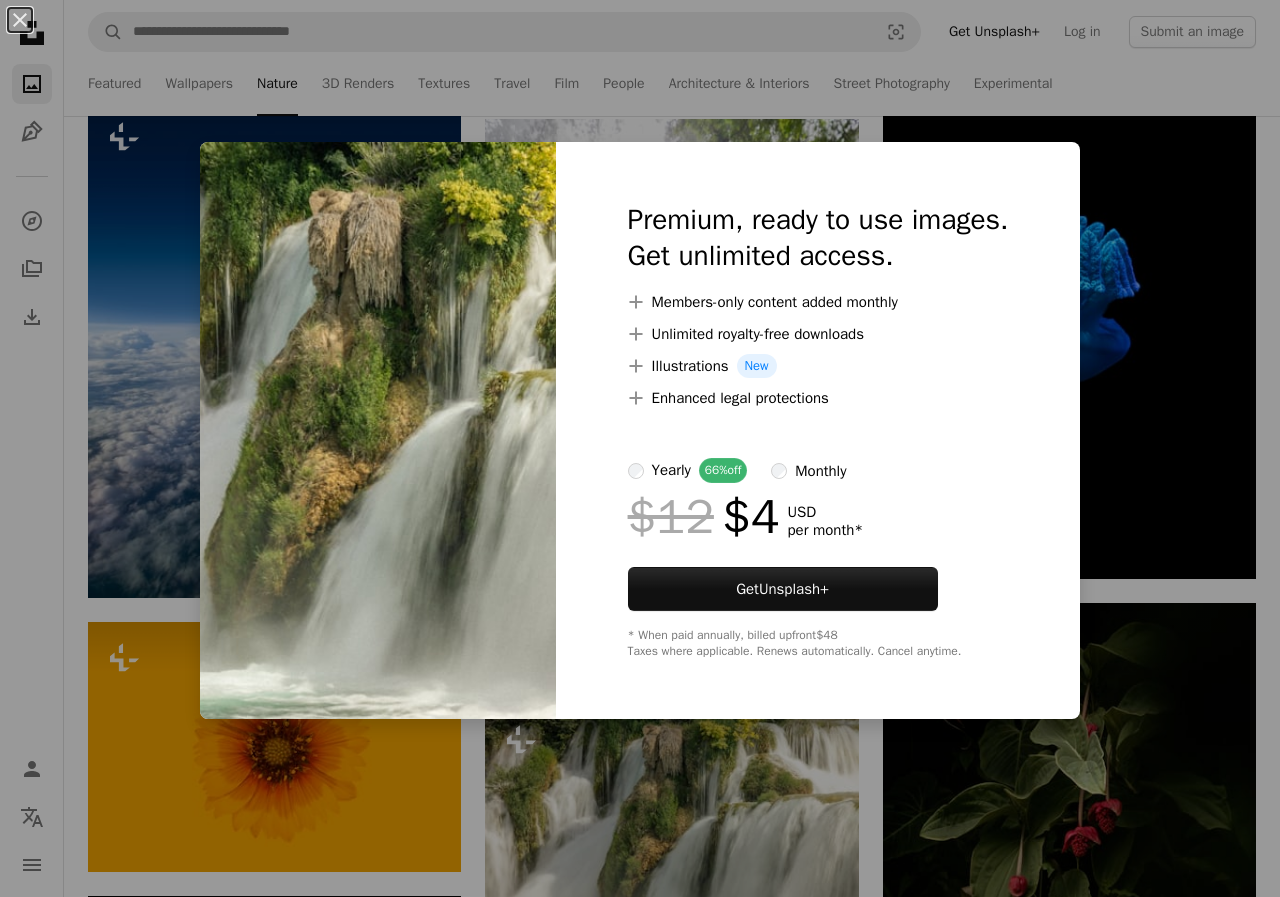 click on "An X shape Premium, ready to use images. Get unlimited access. A plus sign Members-only content added monthly A plus sign Unlimited royalty-free downloads A plus sign Illustrations  New A plus sign Enhanced legal protections yearly 66%  off monthly $12   $4 USD per month * Get  Unsplash+ * When paid annually, billed upfront  $48 Taxes where applicable. Renews automatically. Cancel anytime." at bounding box center [640, 448] 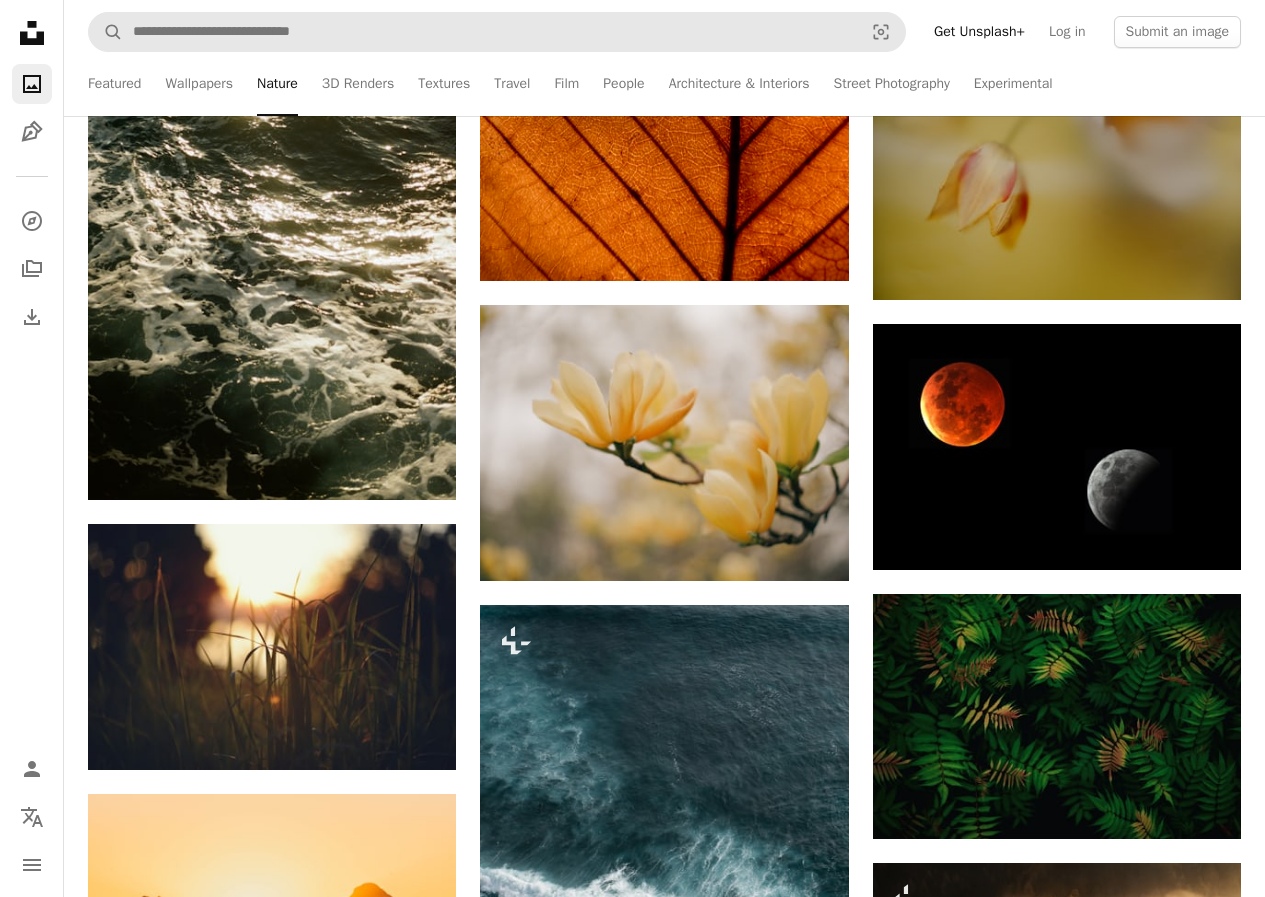 scroll, scrollTop: 26900, scrollLeft: 0, axis: vertical 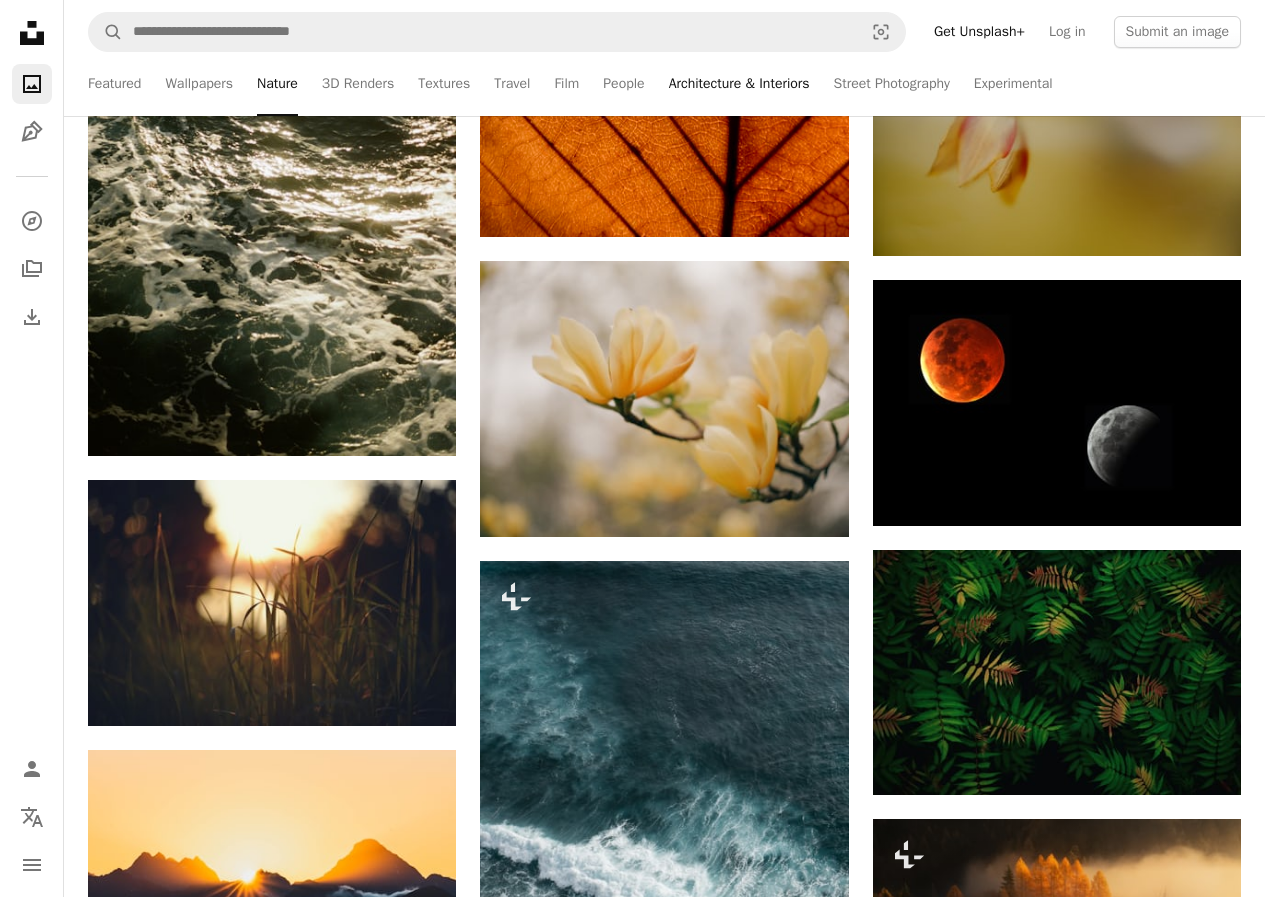 click on "Architecture & Interiors" at bounding box center [739, 84] 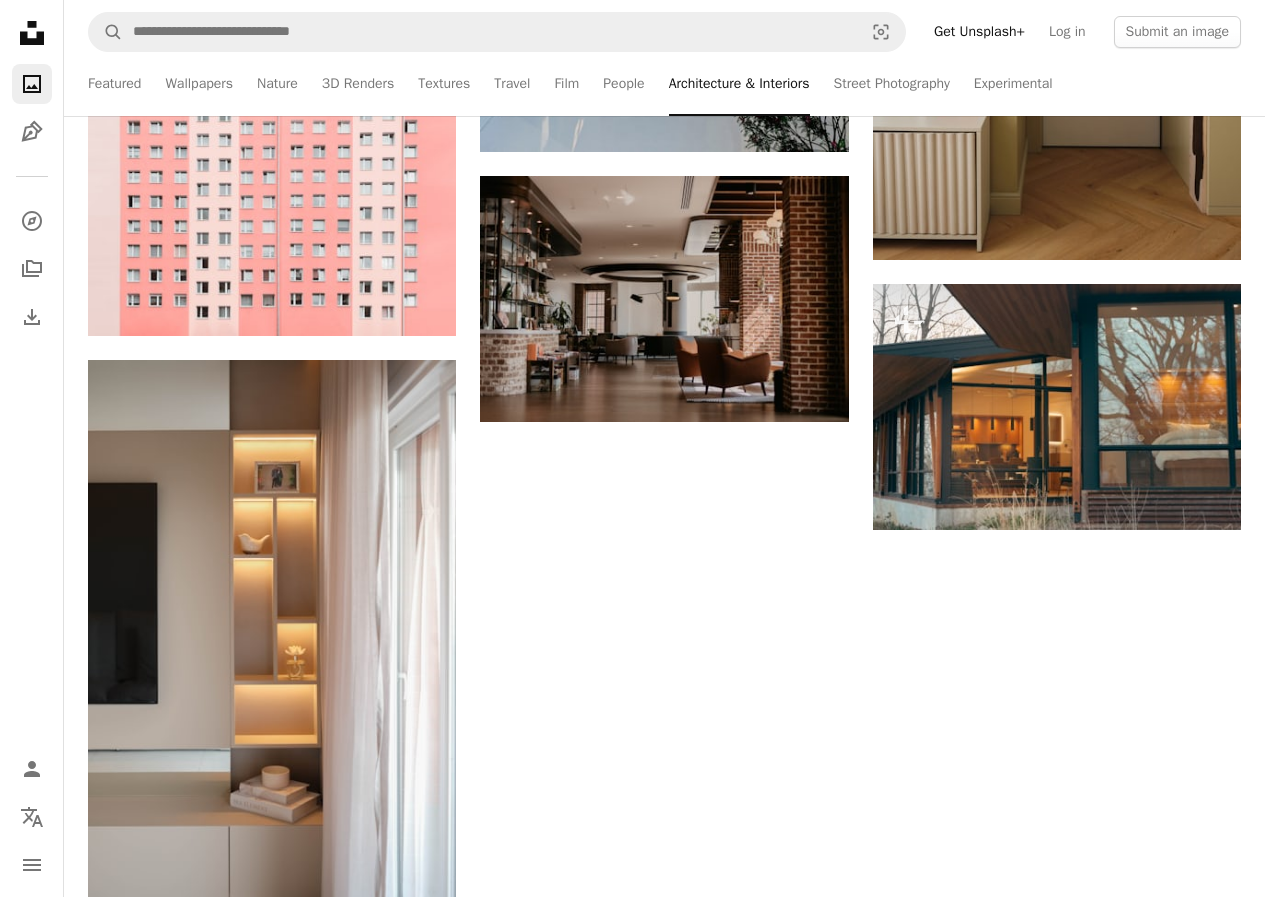 scroll, scrollTop: 0, scrollLeft: 0, axis: both 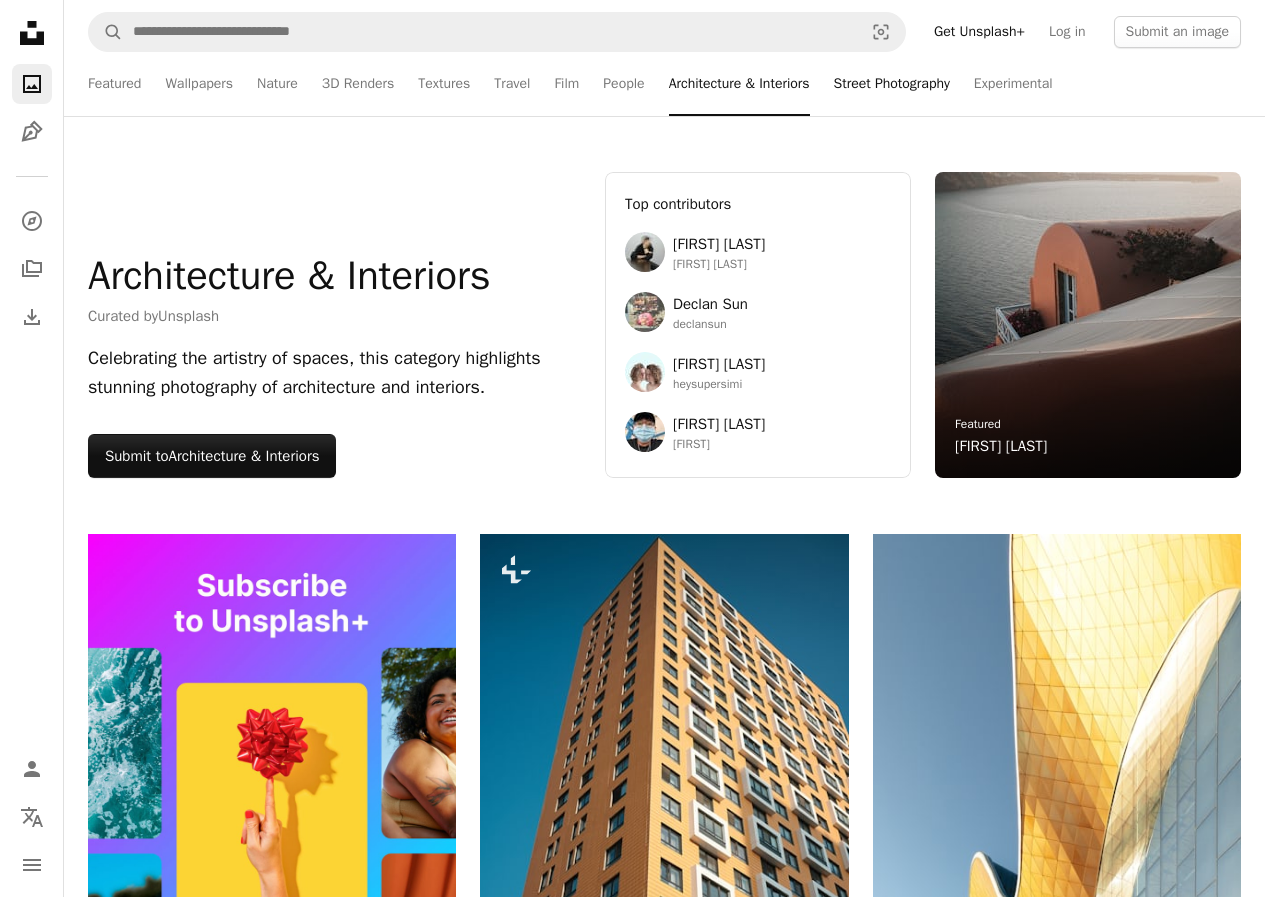 click on "Street Photography" at bounding box center [892, 84] 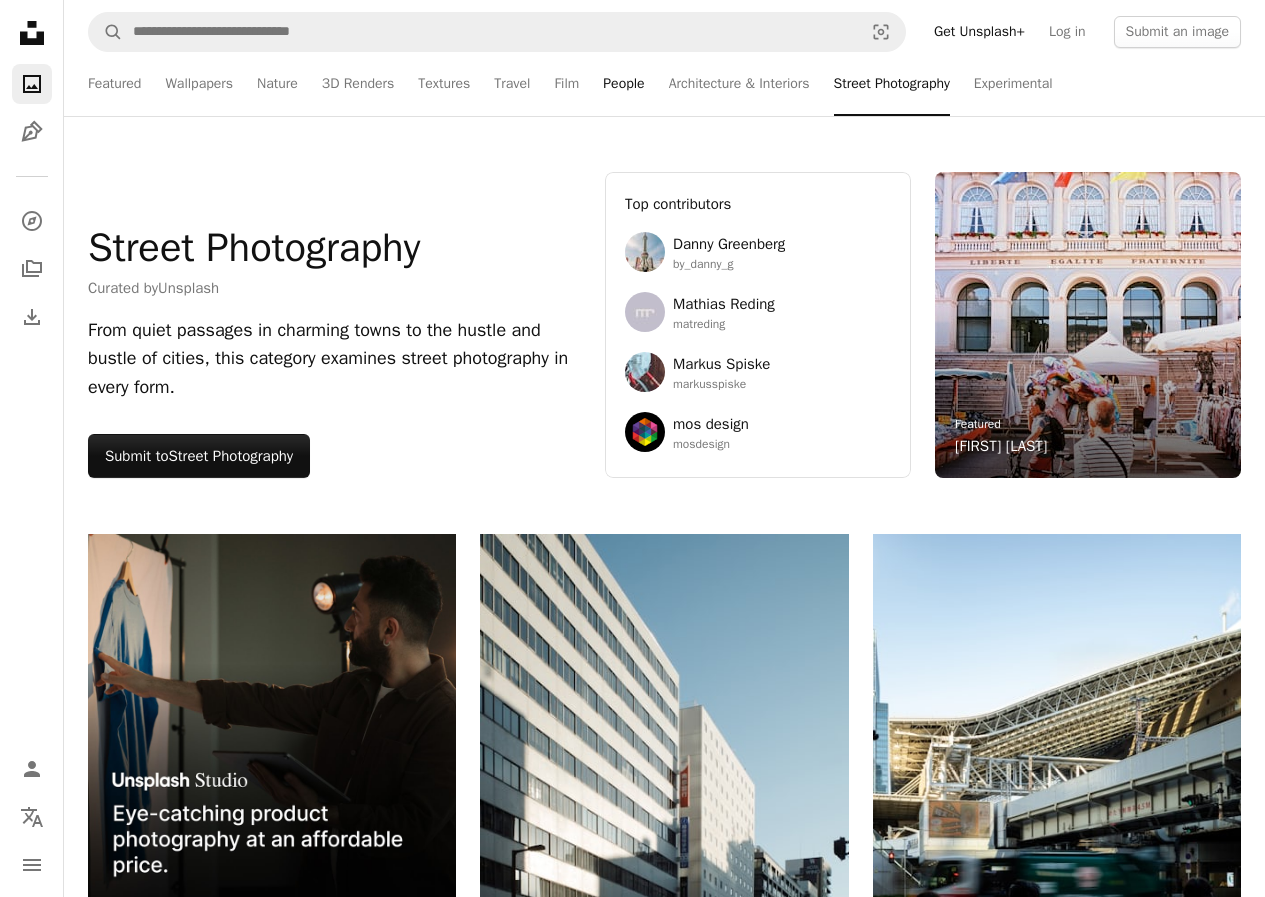 click on "People" at bounding box center [623, 84] 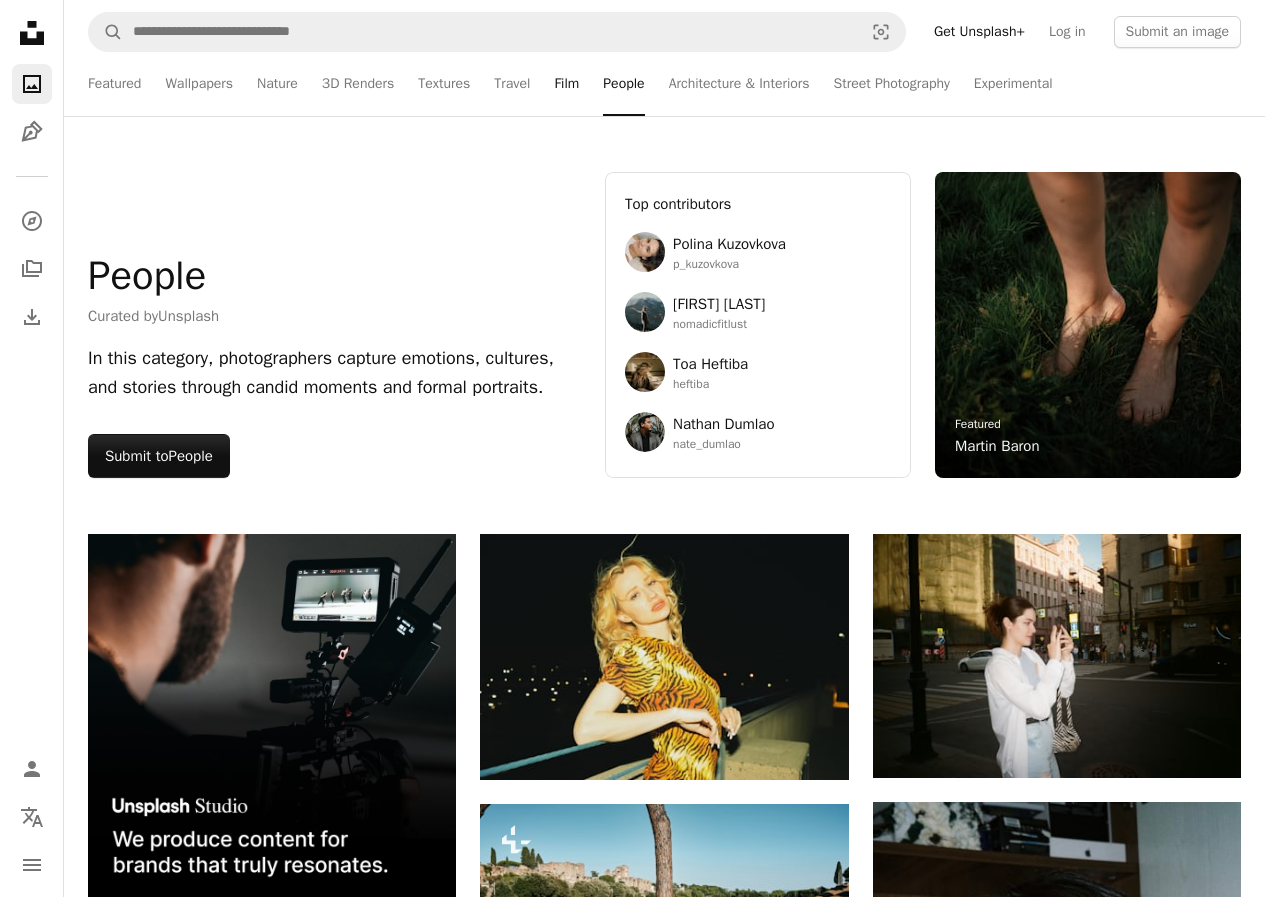 click on "Film" at bounding box center (566, 84) 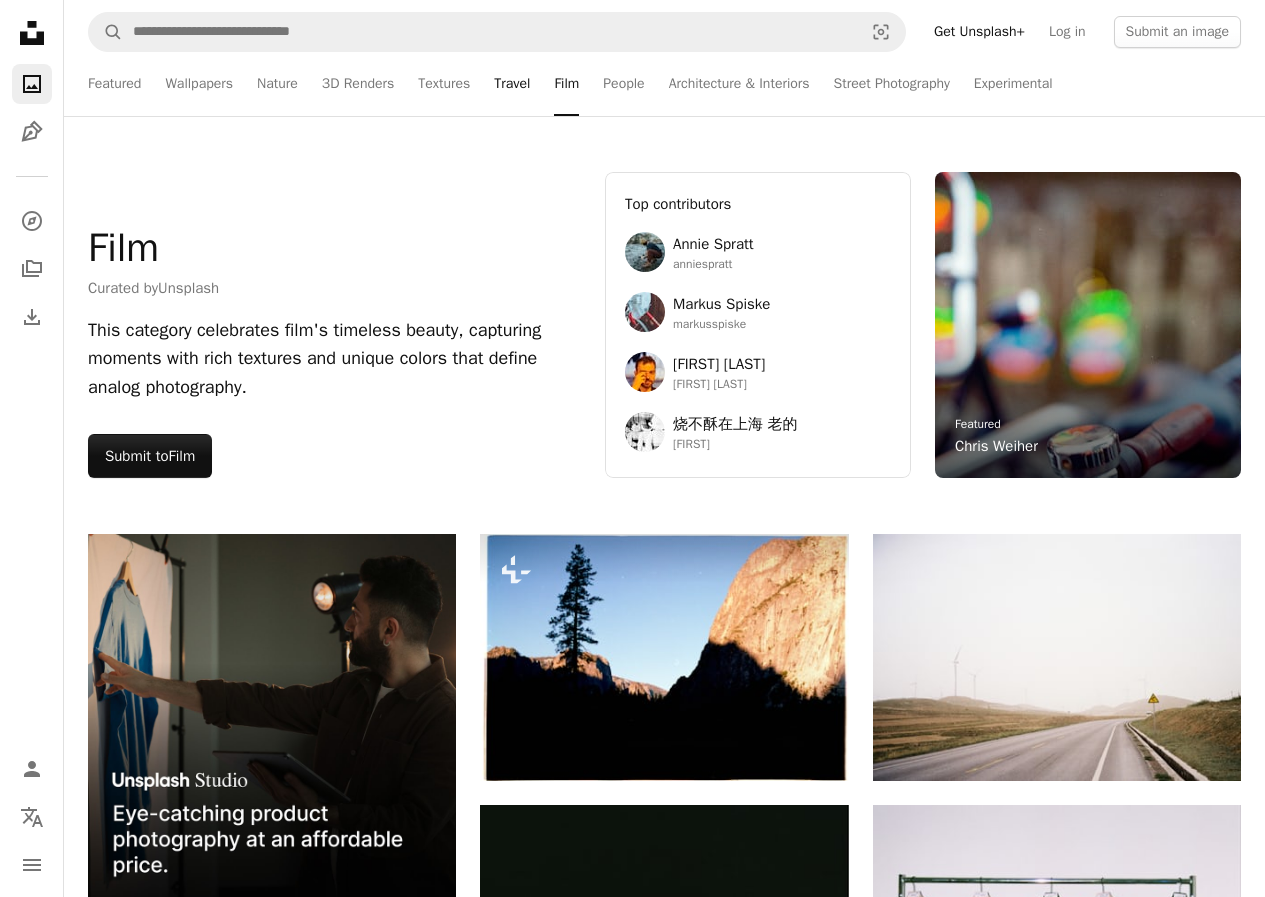 click on "Travel" at bounding box center (512, 84) 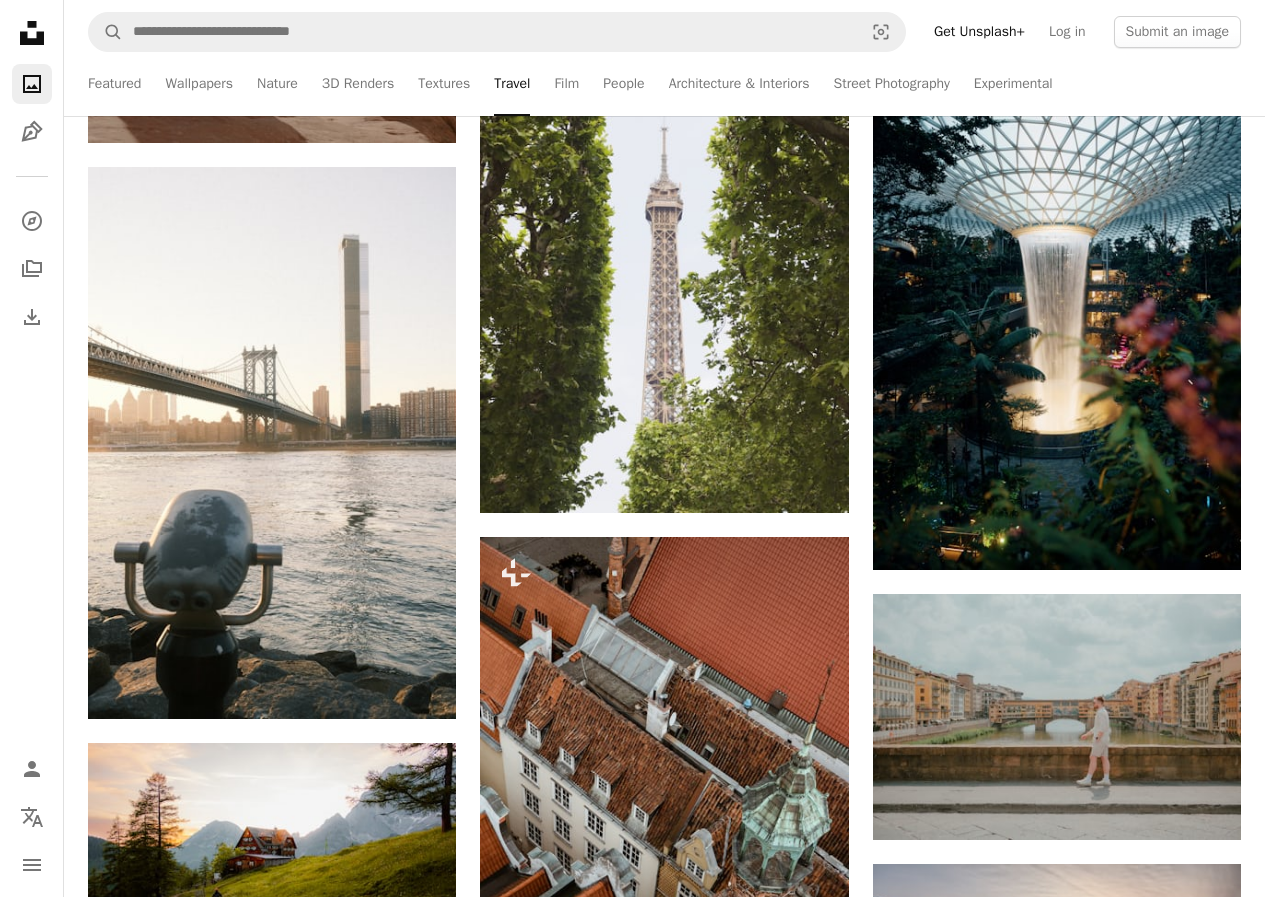 scroll, scrollTop: 3100, scrollLeft: 0, axis: vertical 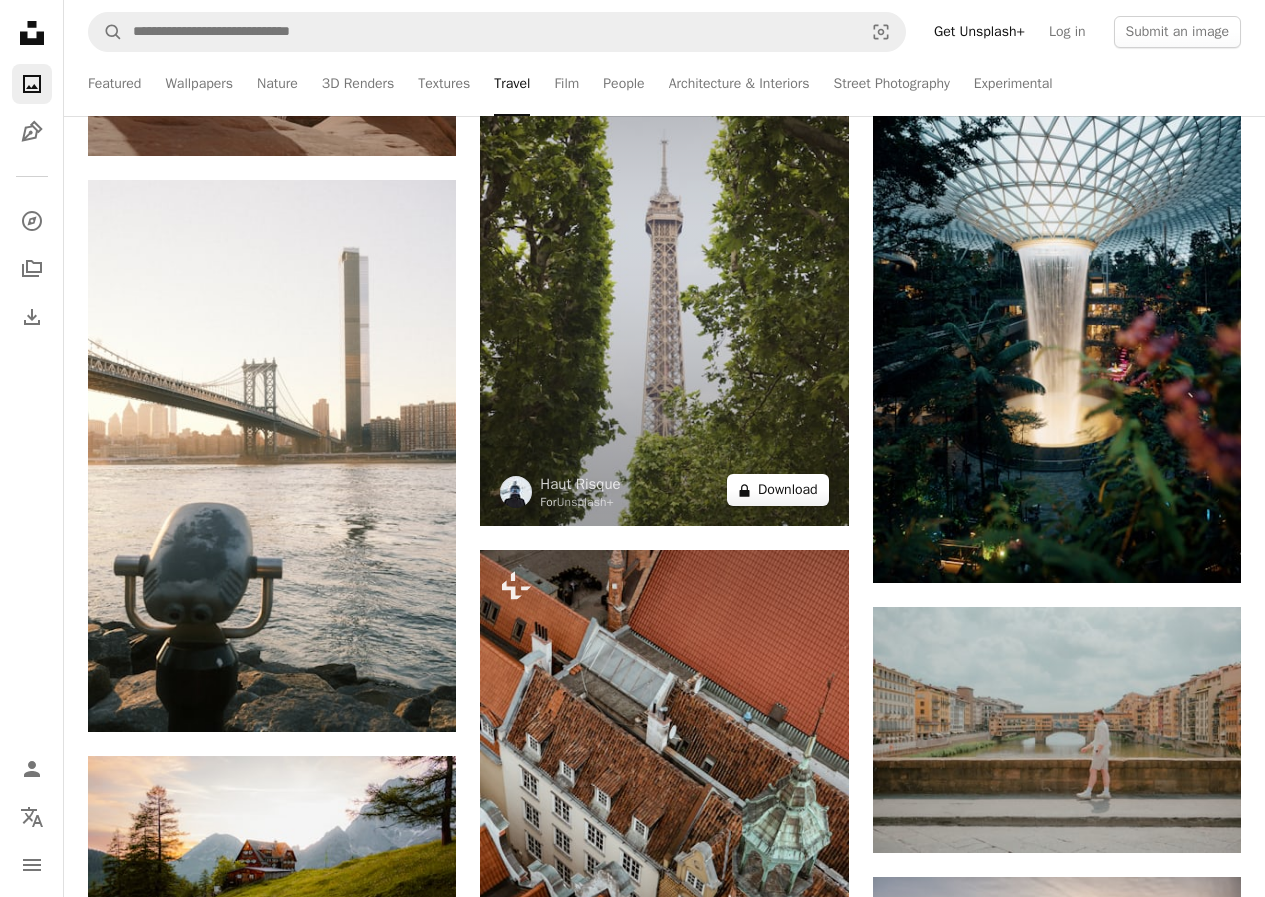 click on "A lock Download" at bounding box center [778, 490] 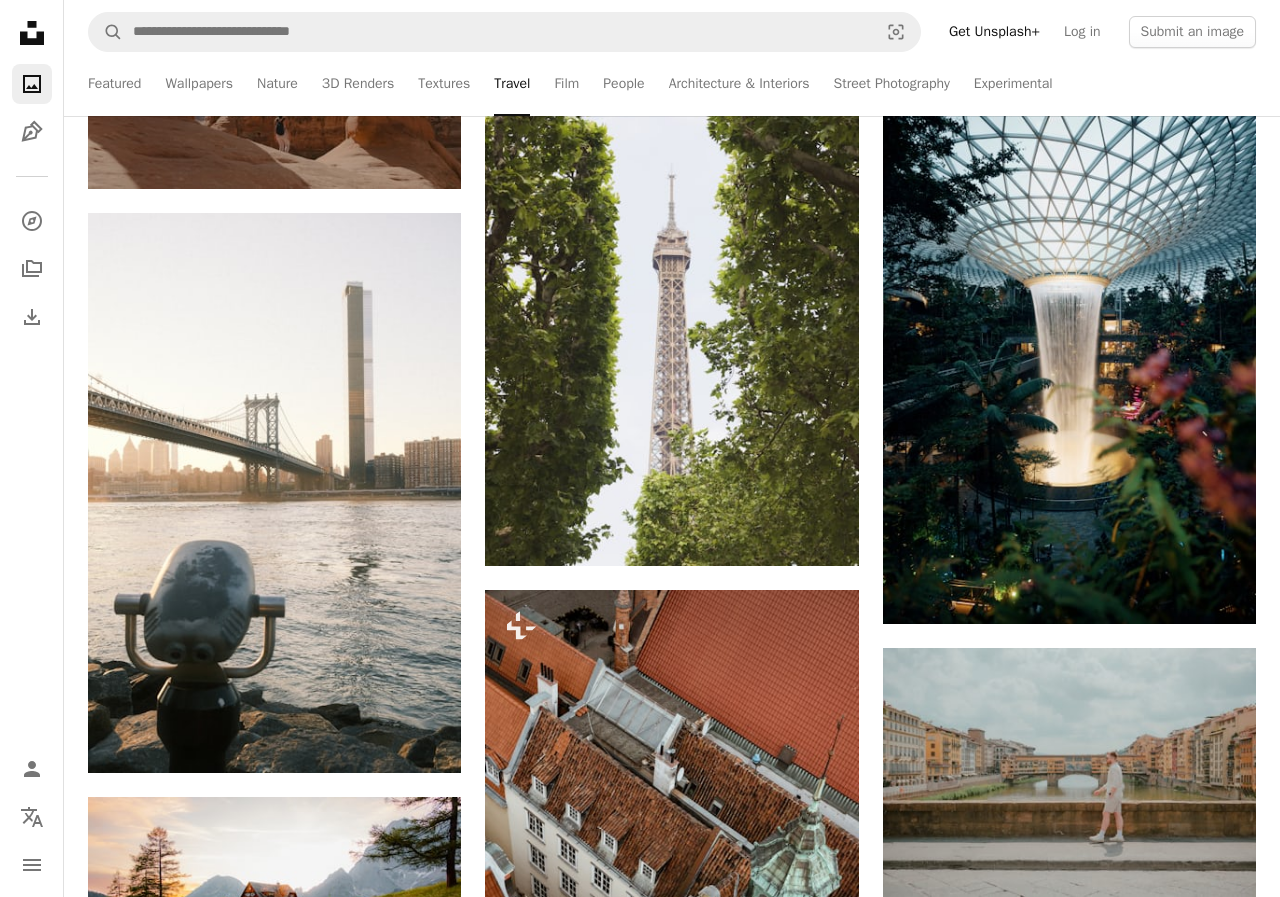 click on "An X shape Premium, ready to use images. Get unlimited access. A plus sign Members-only content added monthly A plus sign Unlimited royalty-free downloads A plus sign Illustrations  New A plus sign Enhanced legal protections yearly 66%  off monthly $12   $4 USD per month * Get  Unsplash+ * When paid annually, billed upfront  $48 Taxes where applicable. Renews automatically. Cancel anytime." at bounding box center [640, 5065] 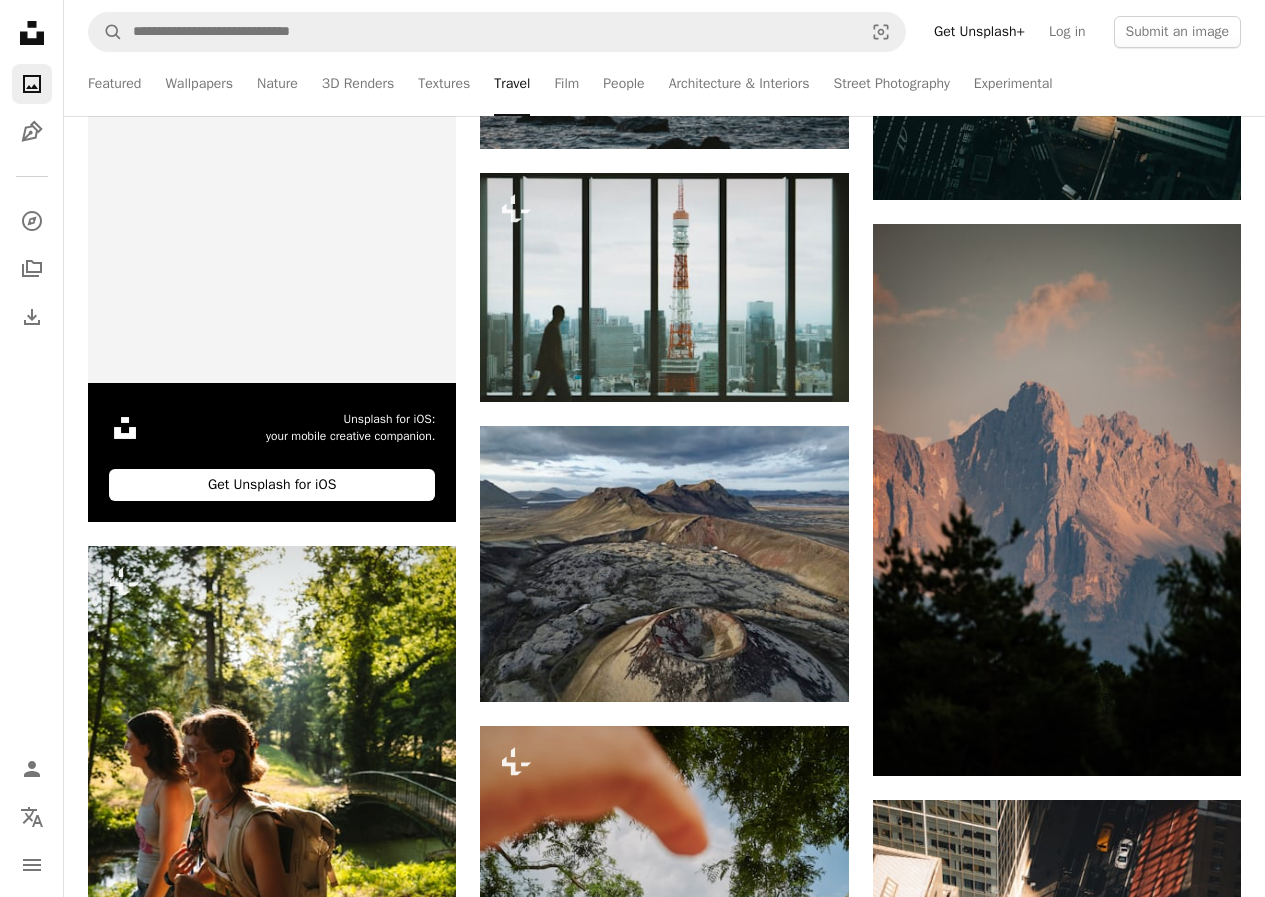 scroll, scrollTop: 5900, scrollLeft: 0, axis: vertical 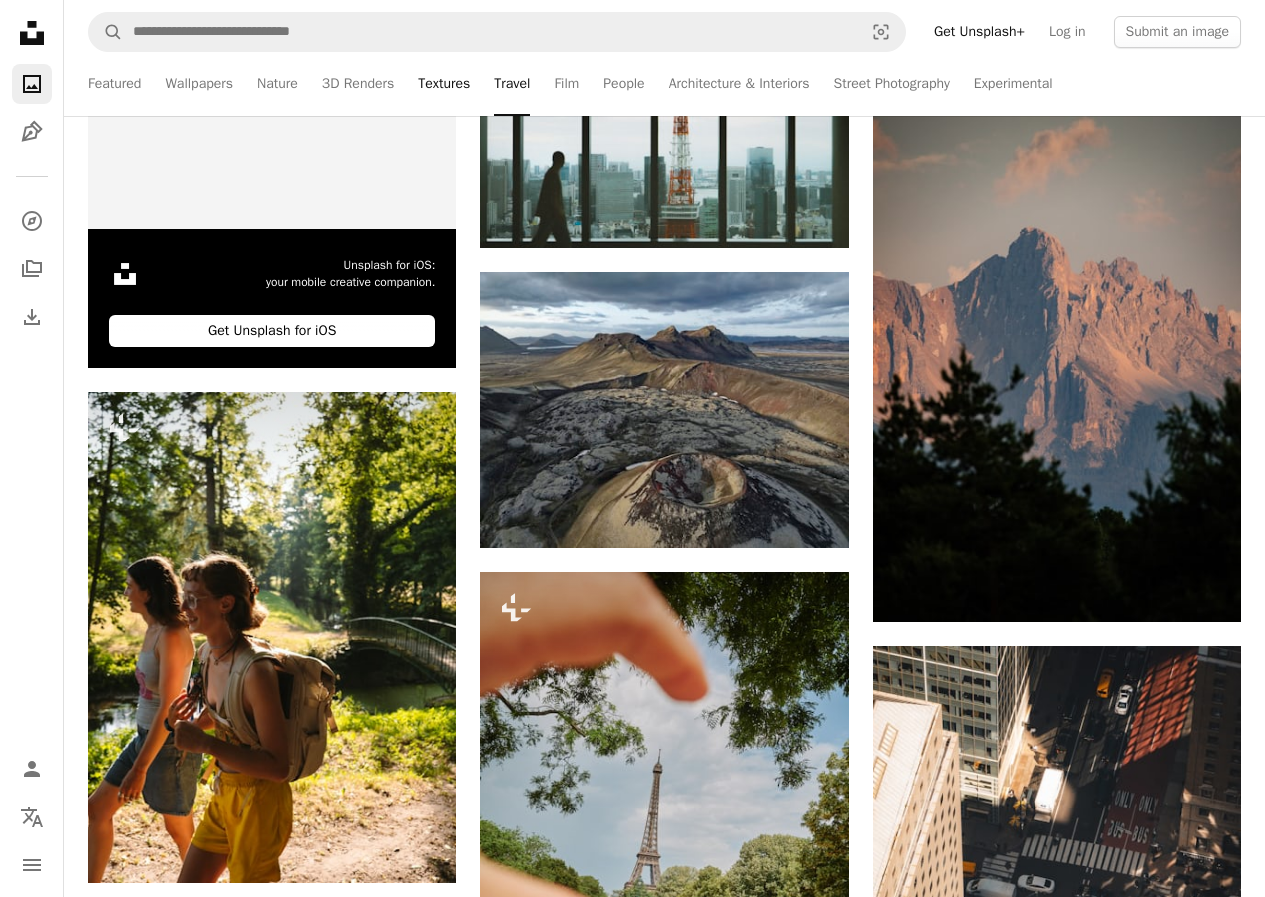 click on "Textures" at bounding box center [444, 84] 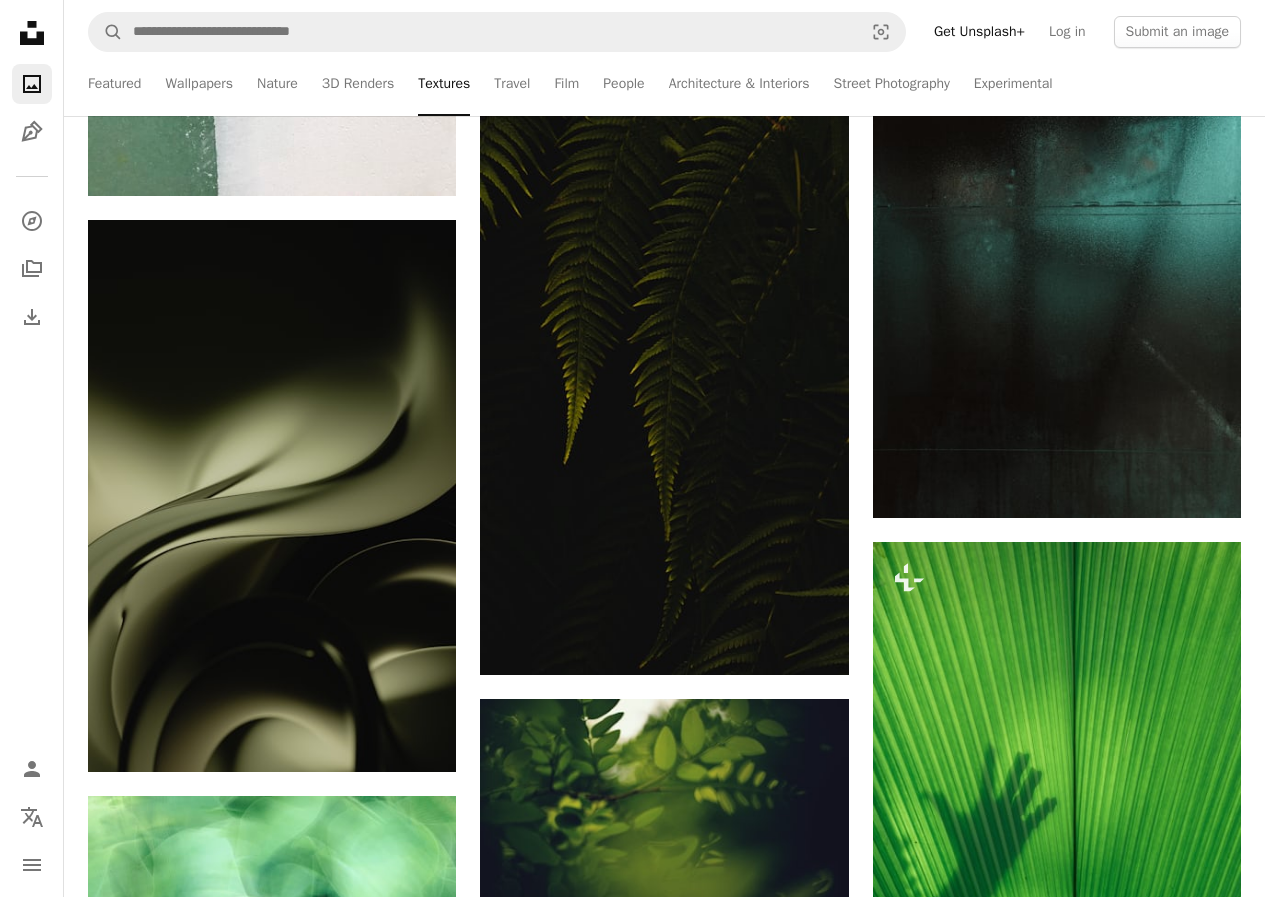 scroll, scrollTop: 2300, scrollLeft: 0, axis: vertical 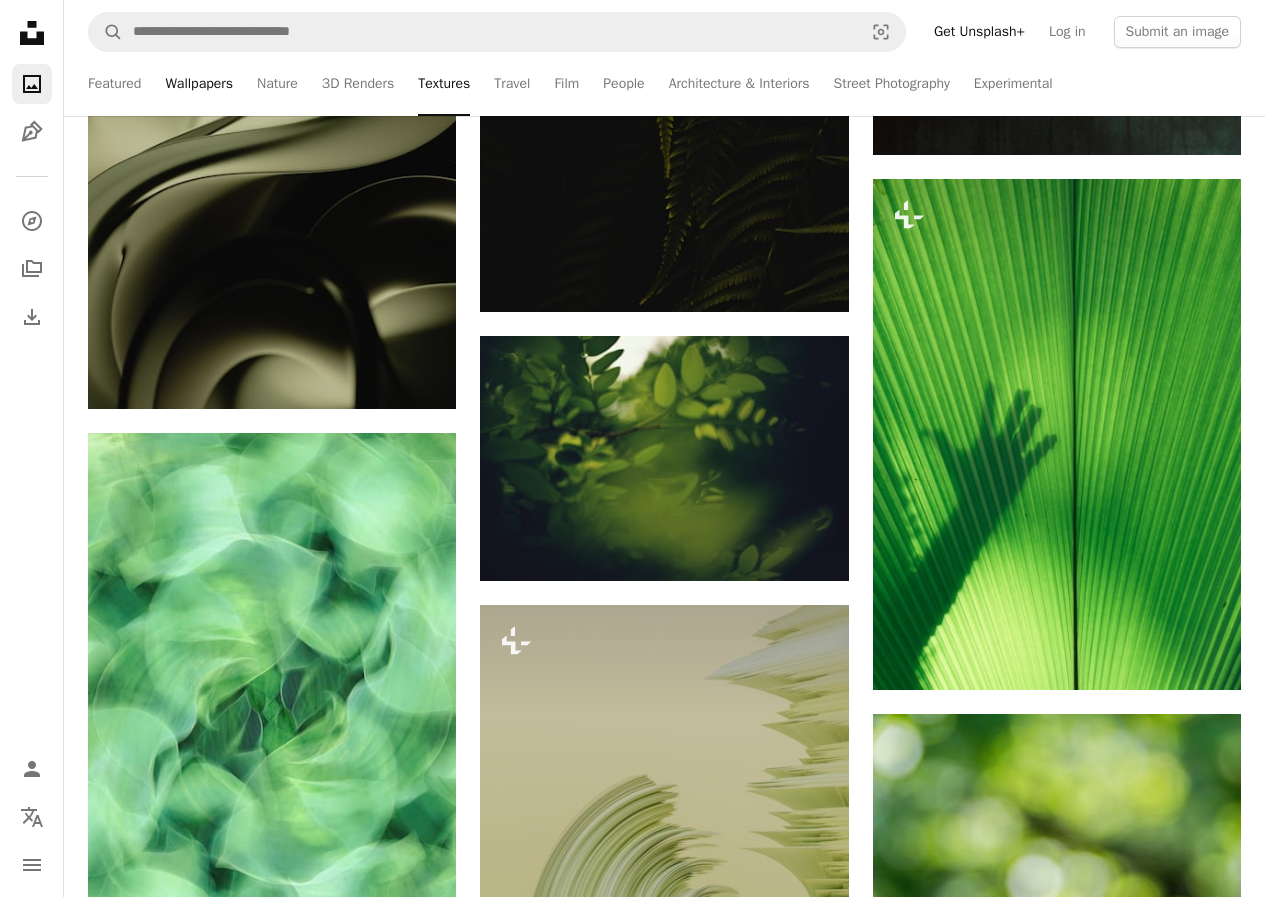 click on "Wallpapers" at bounding box center [199, 84] 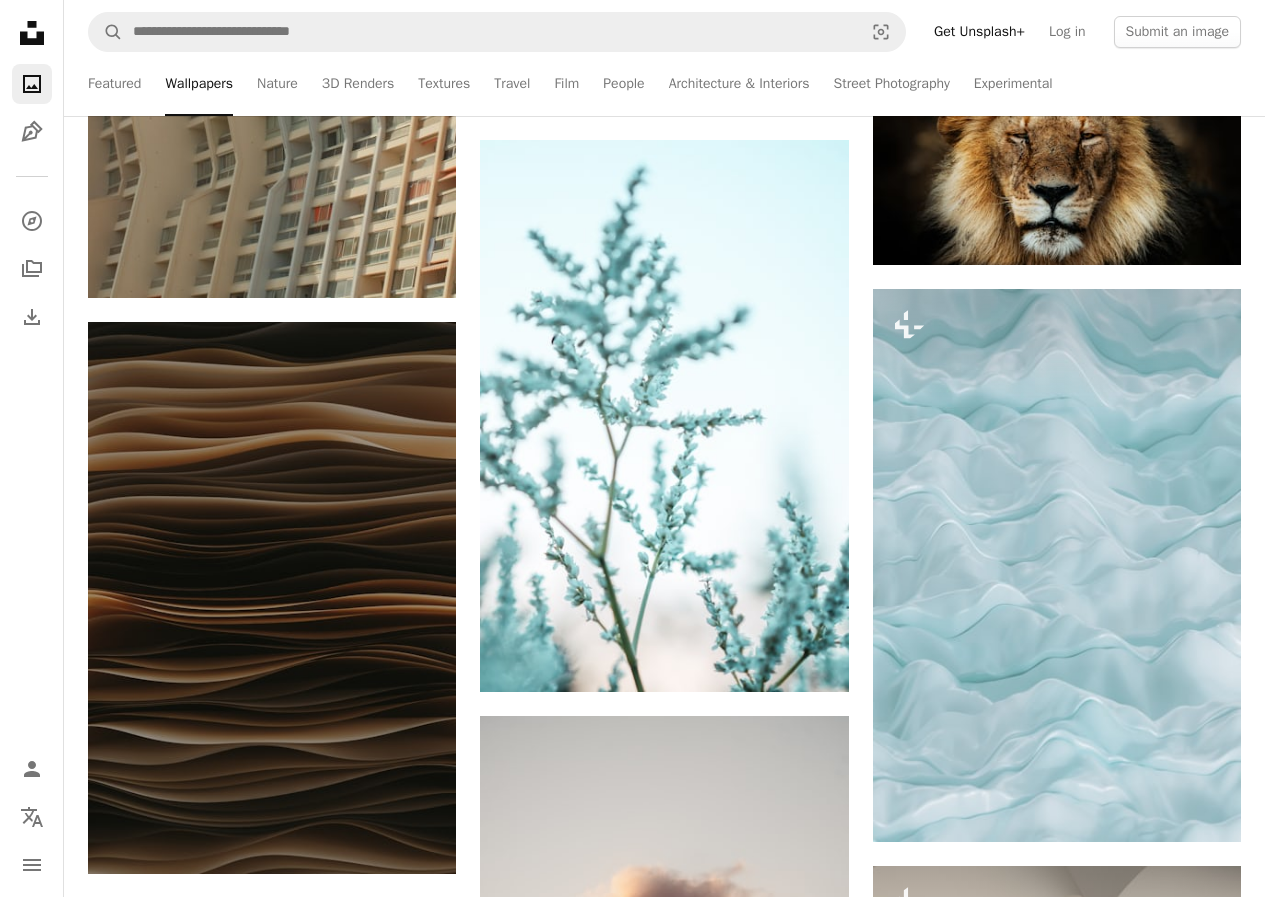 scroll, scrollTop: 11000, scrollLeft: 0, axis: vertical 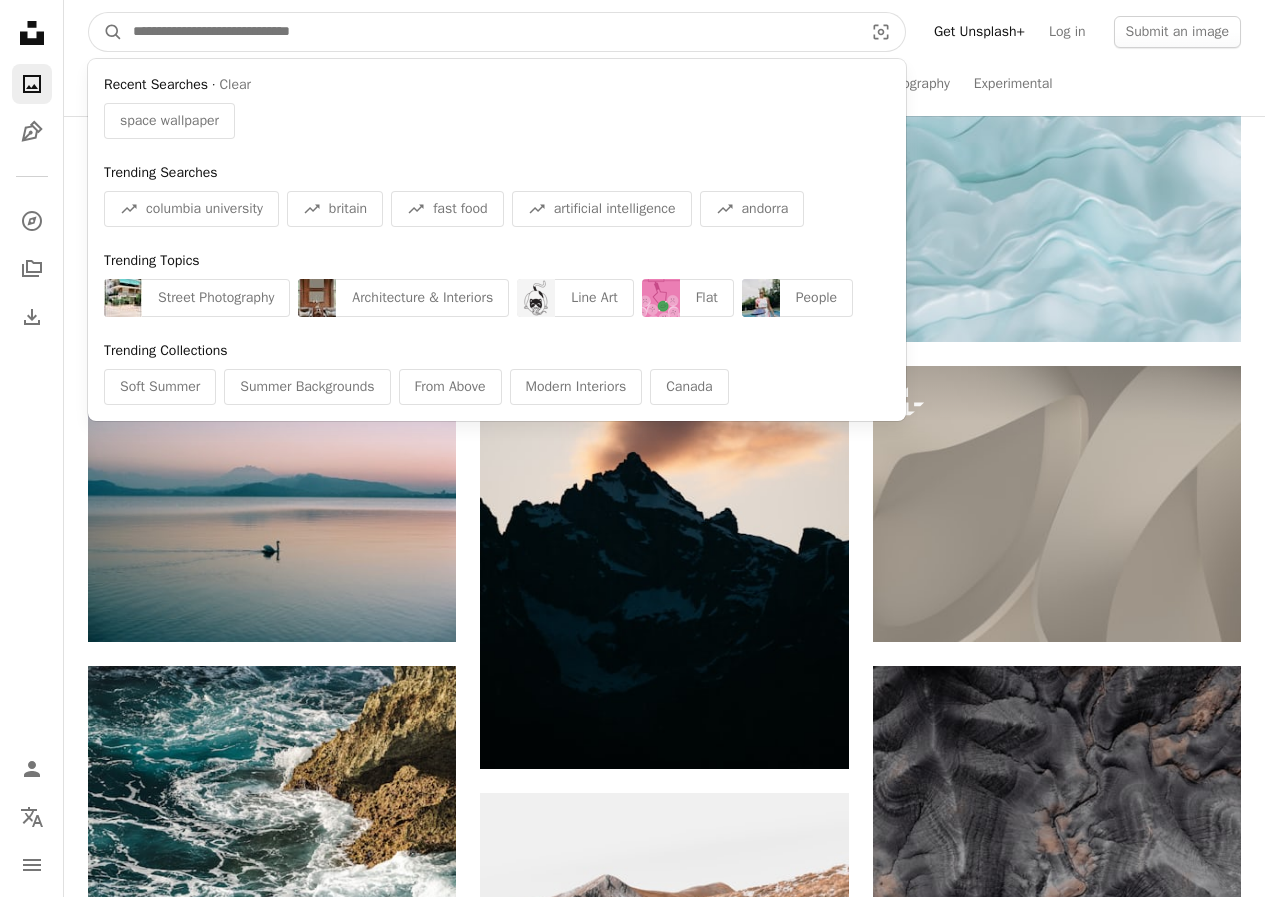 click at bounding box center (490, 32) 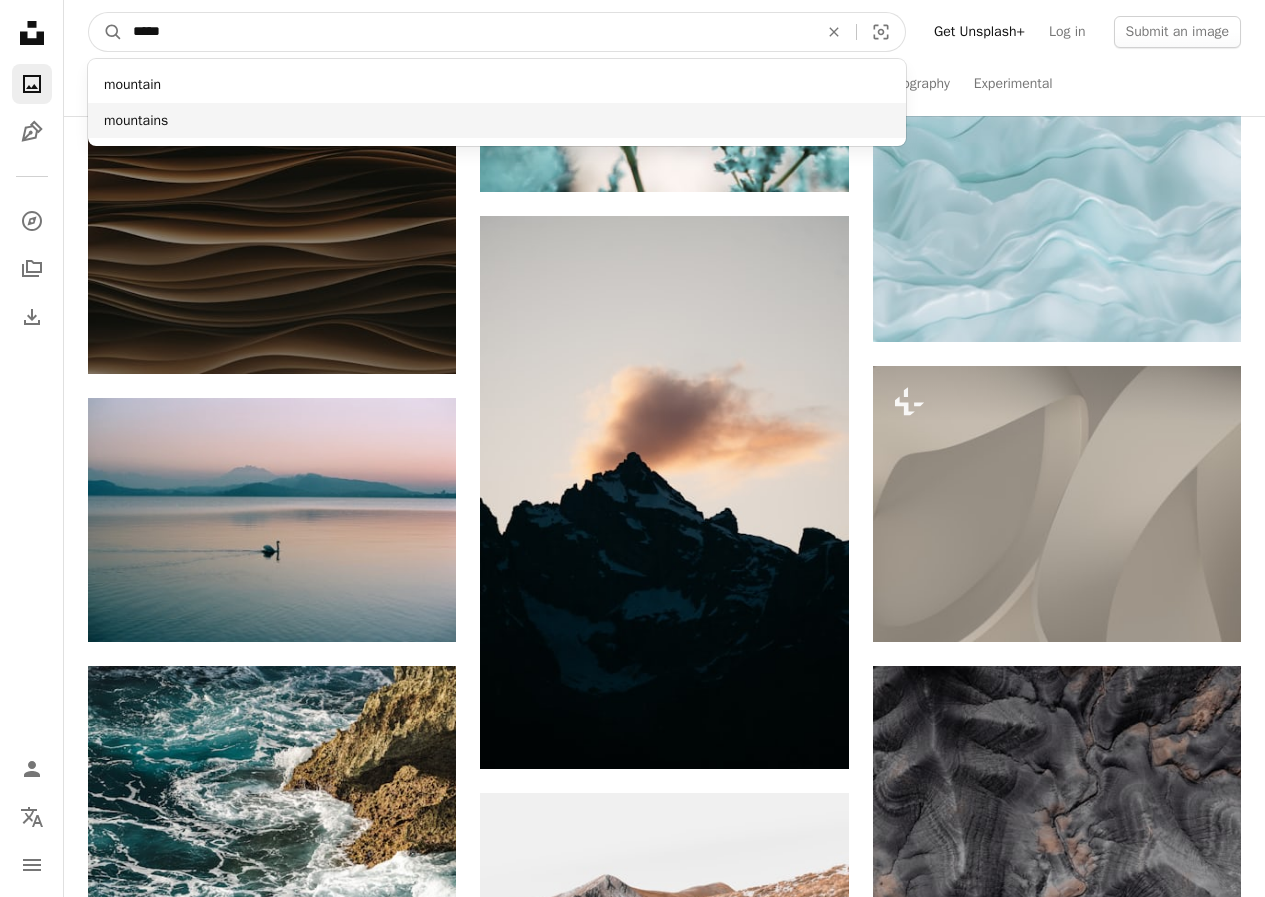 type on "*****" 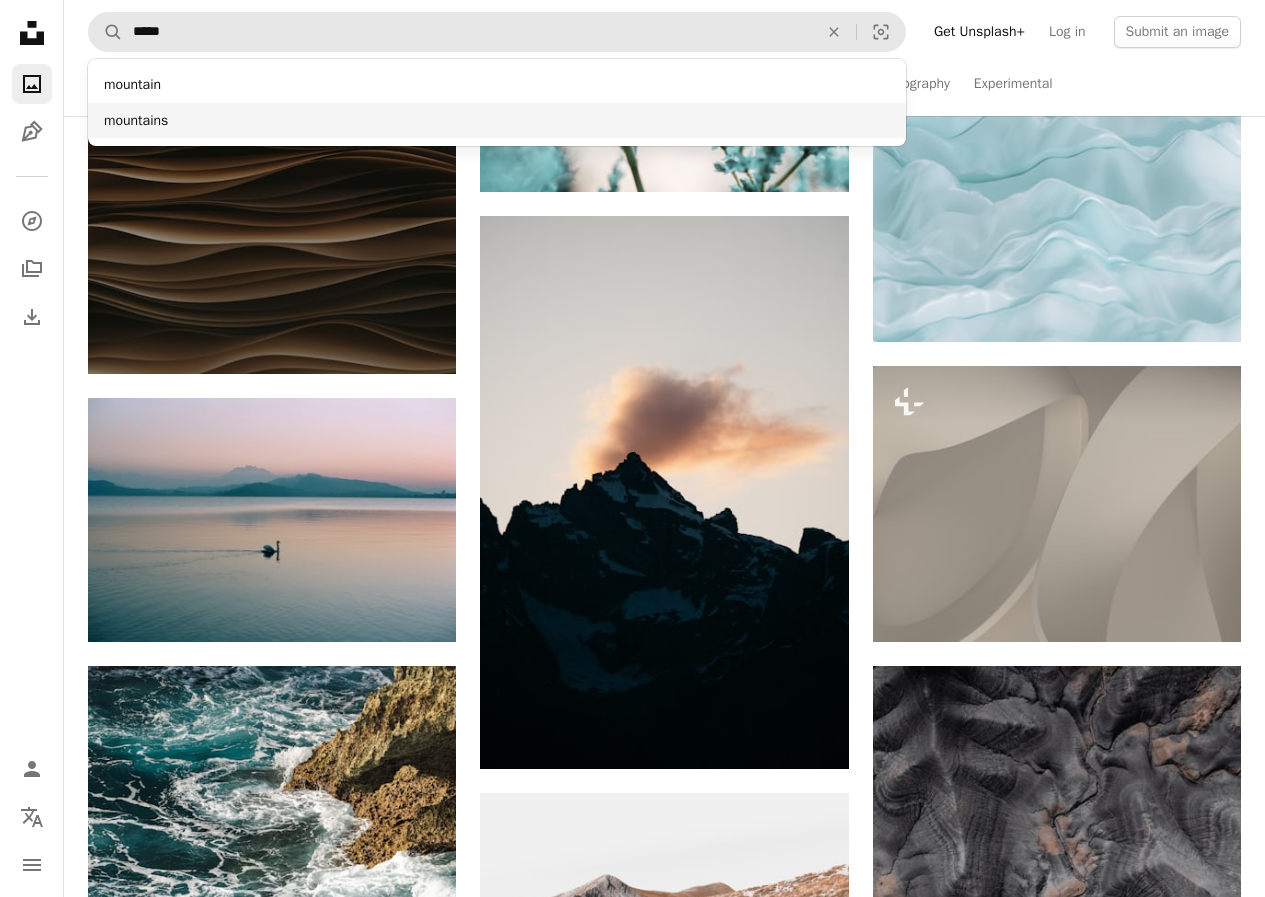 click on "mountains" at bounding box center (497, 121) 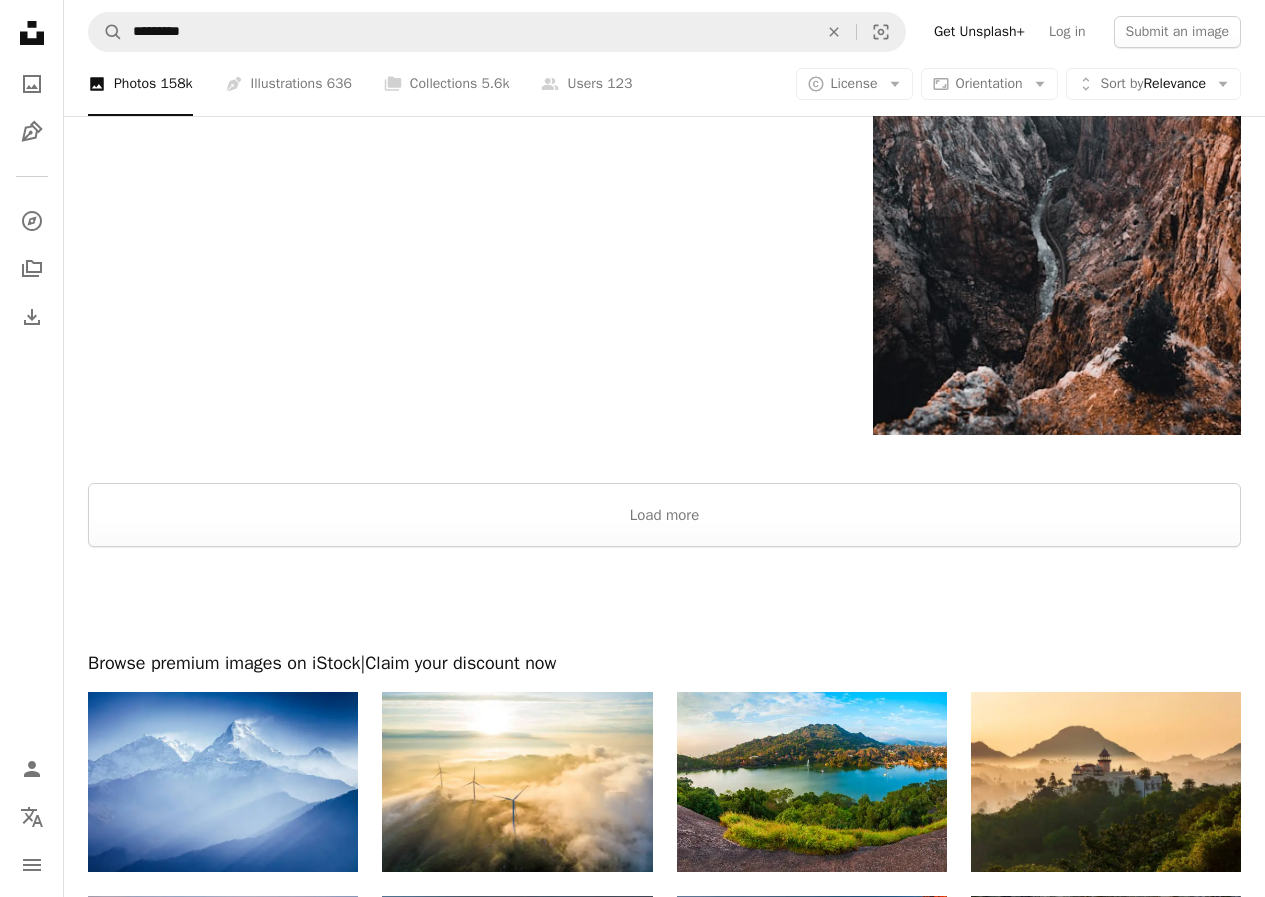 scroll, scrollTop: 3373, scrollLeft: 0, axis: vertical 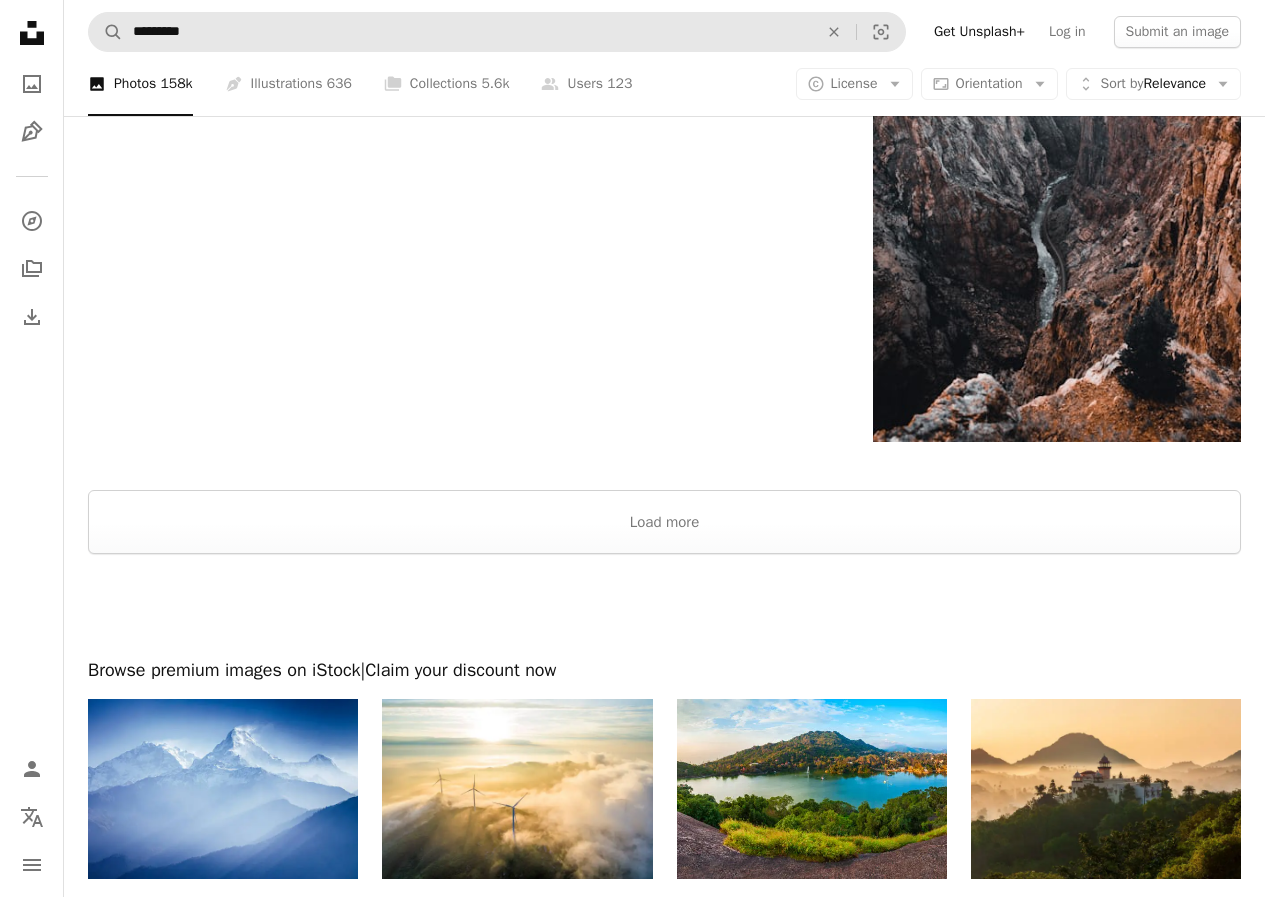 click on "A magnifying glass ********* An X shape Visual search" at bounding box center [497, 32] 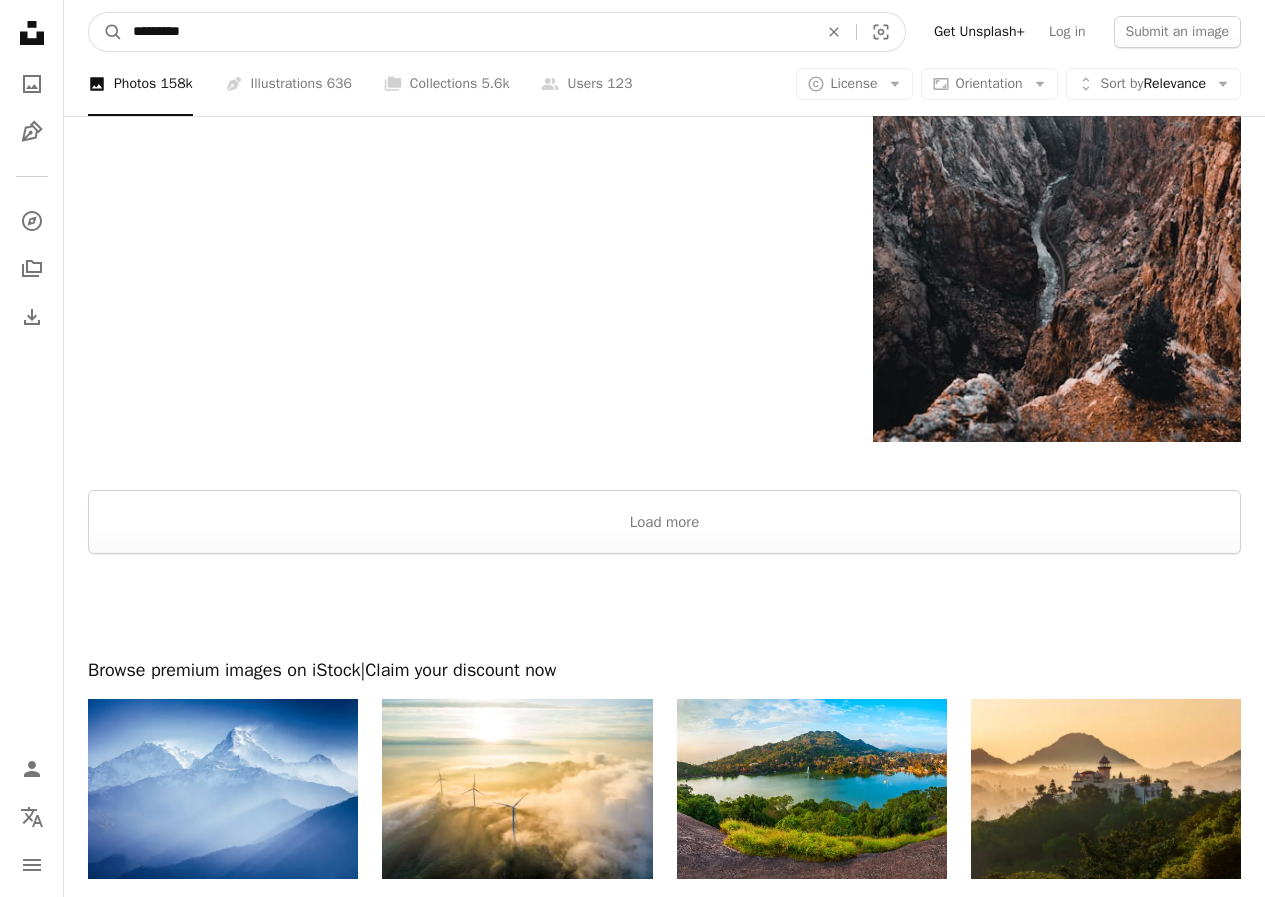 click on "*********" at bounding box center (467, 32) 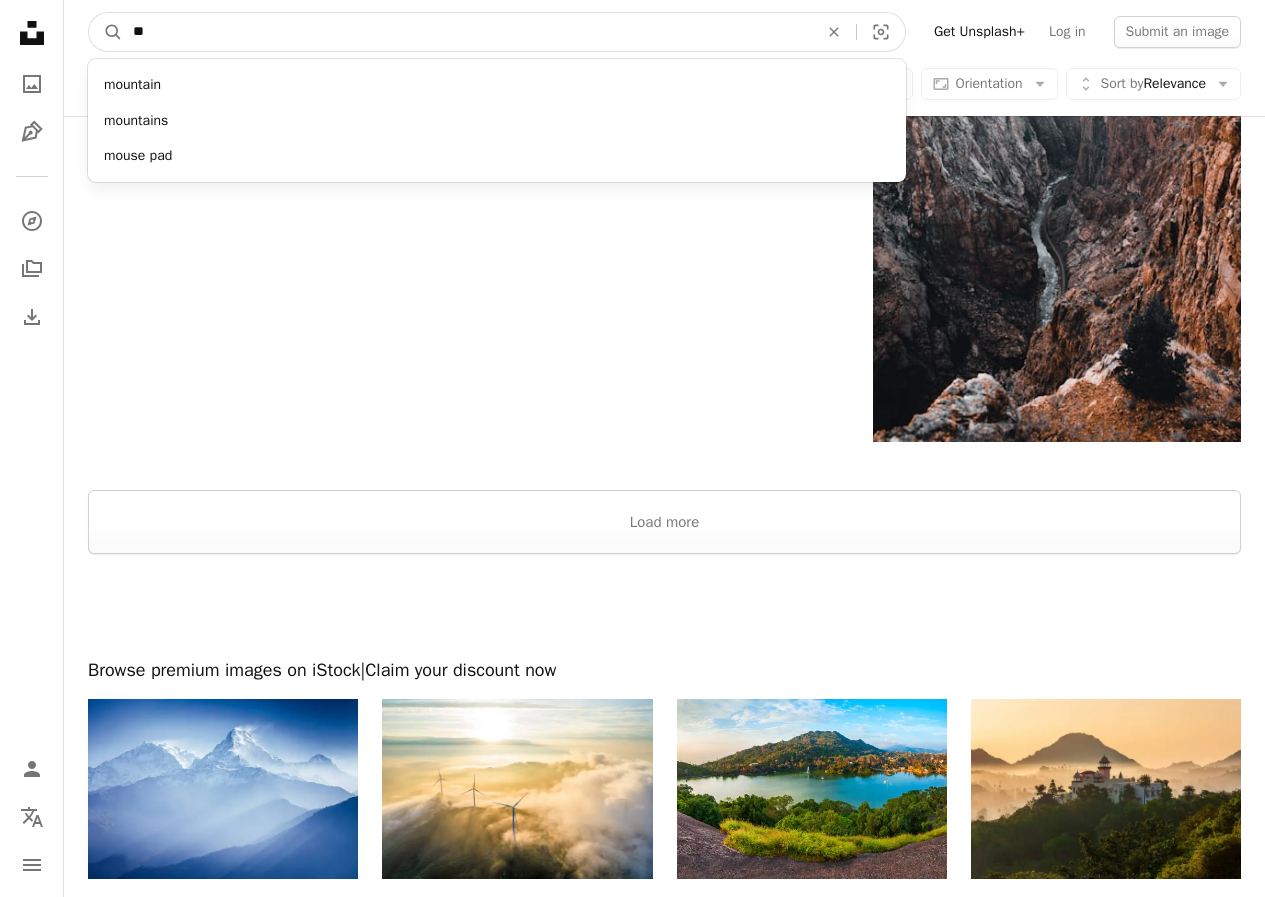 type on "*" 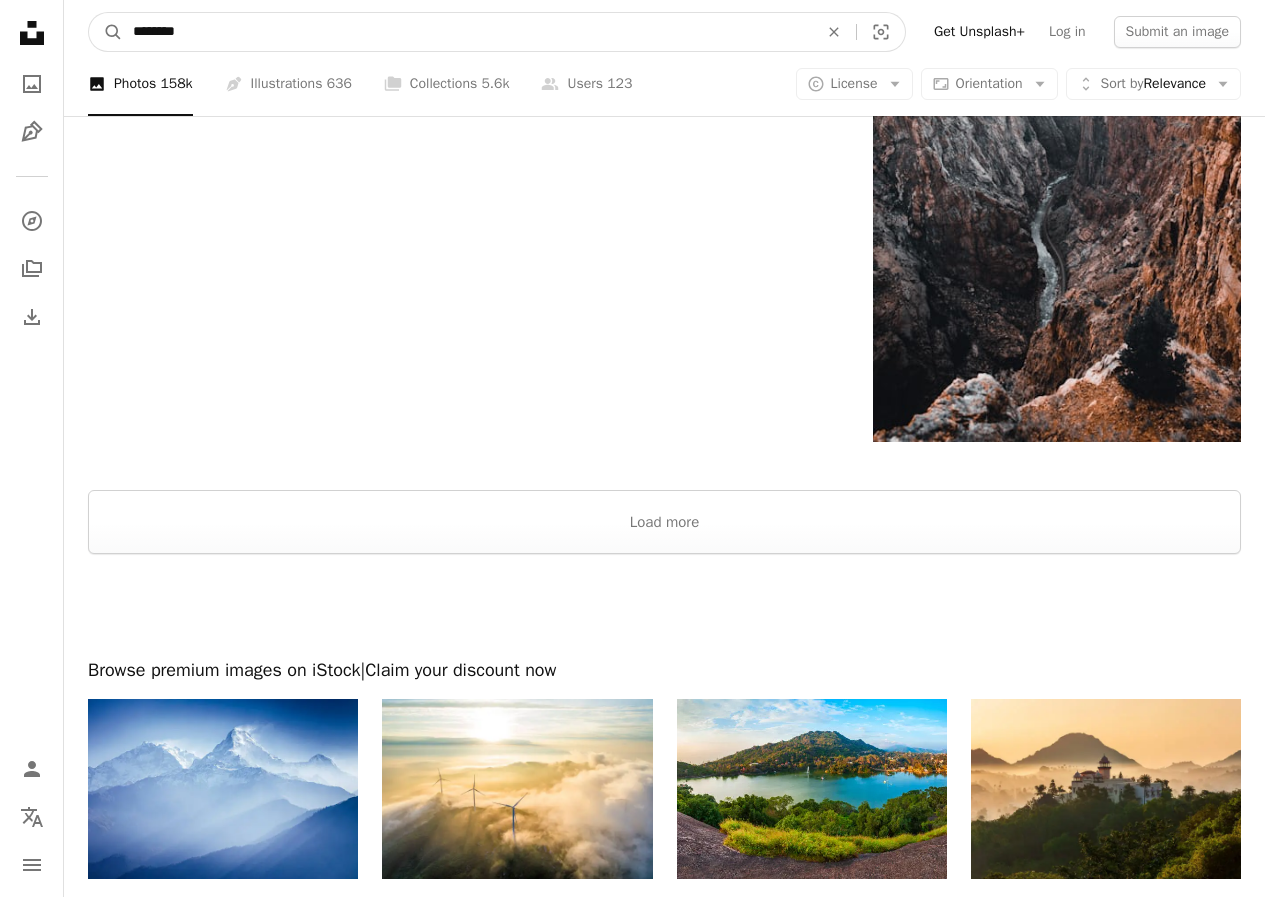 type on "*******" 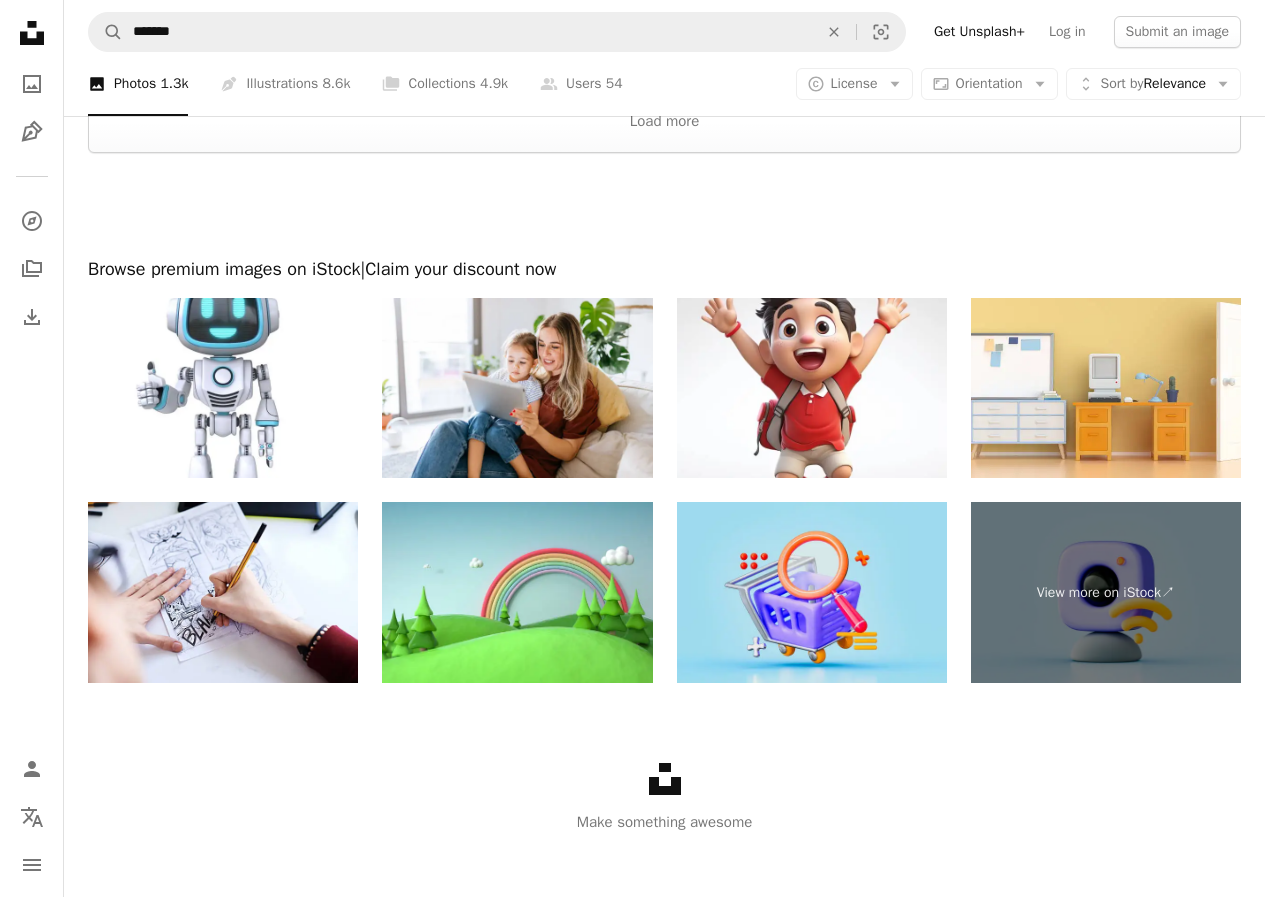 scroll, scrollTop: 3518, scrollLeft: 0, axis: vertical 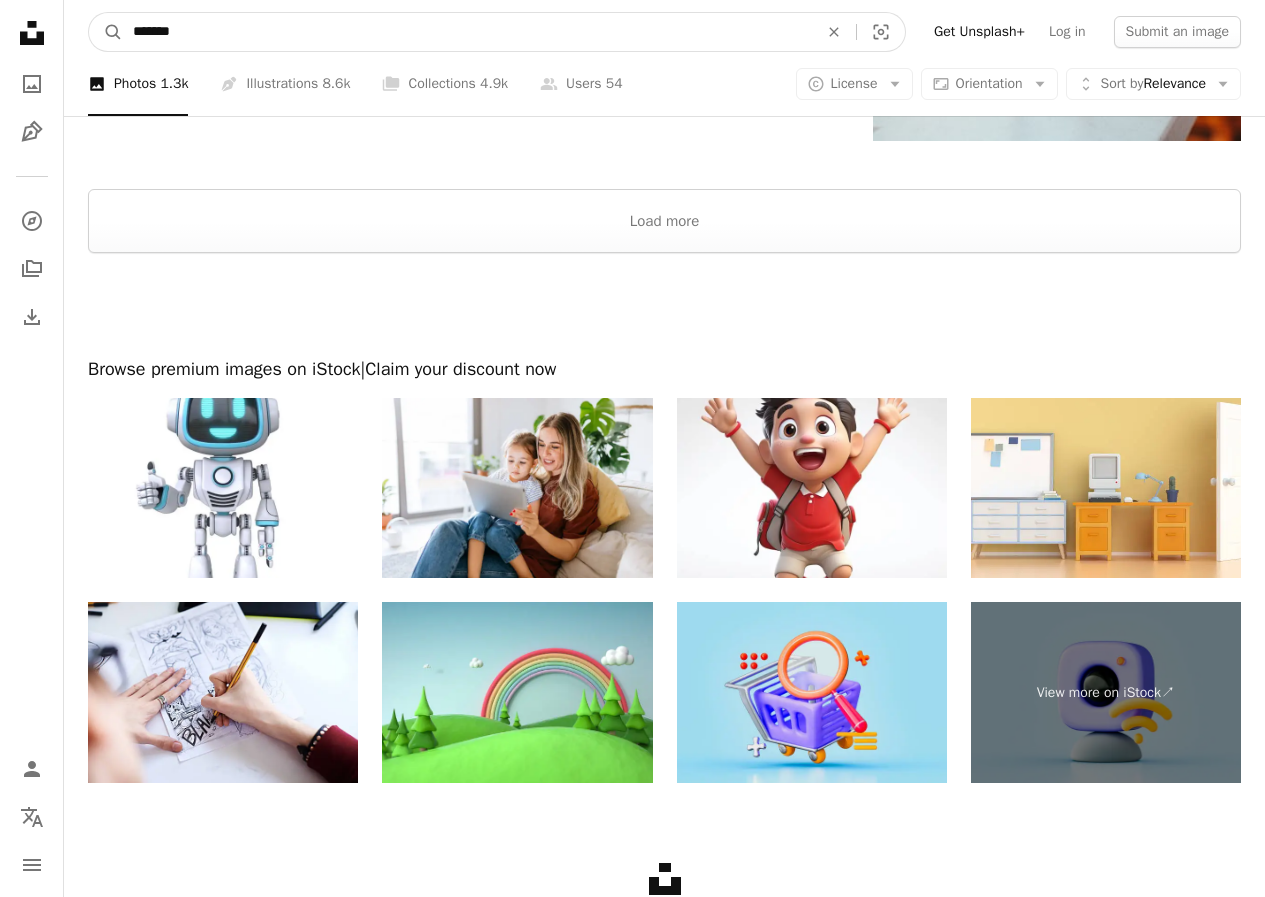 click on "*******" at bounding box center (467, 32) 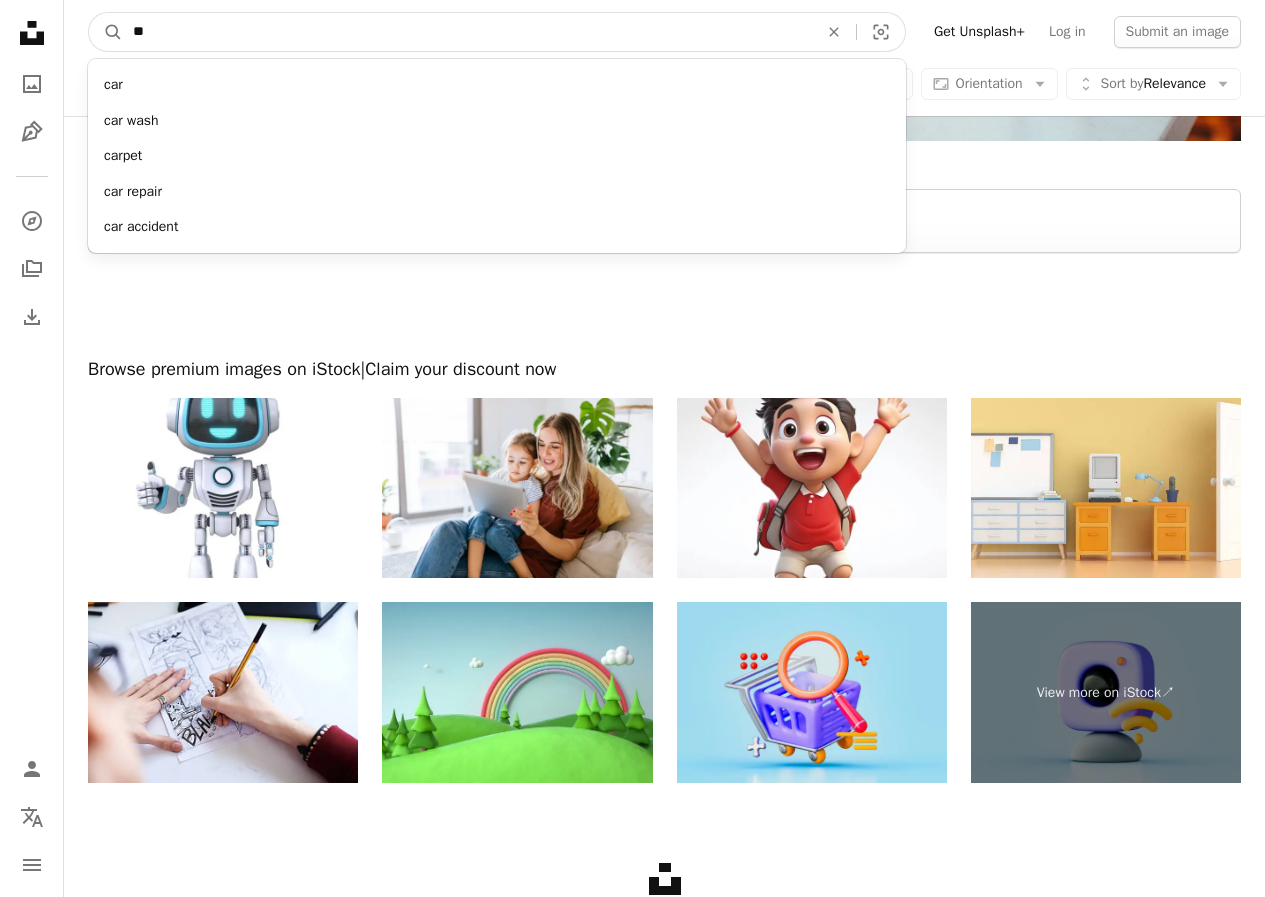 type on "*" 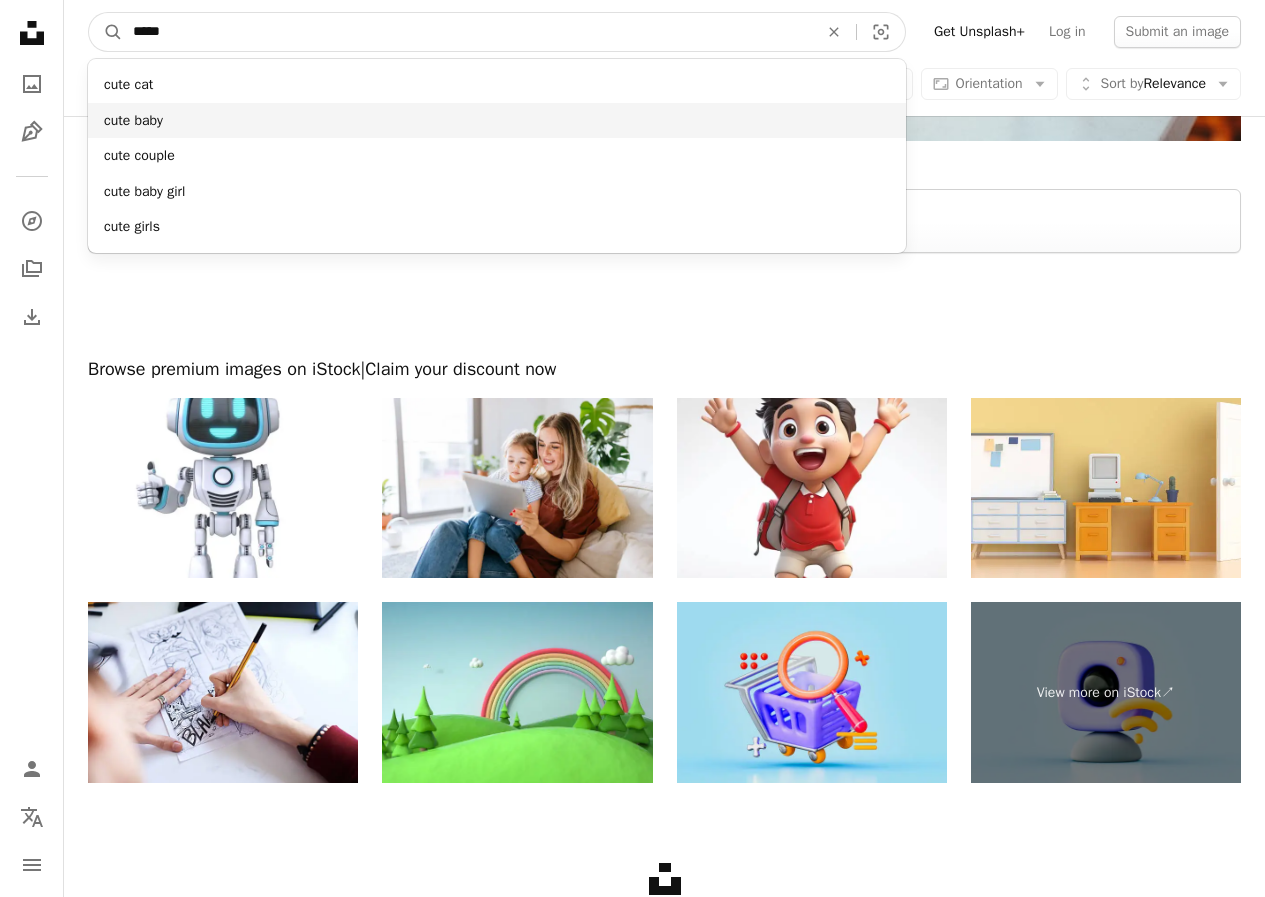 type on "****" 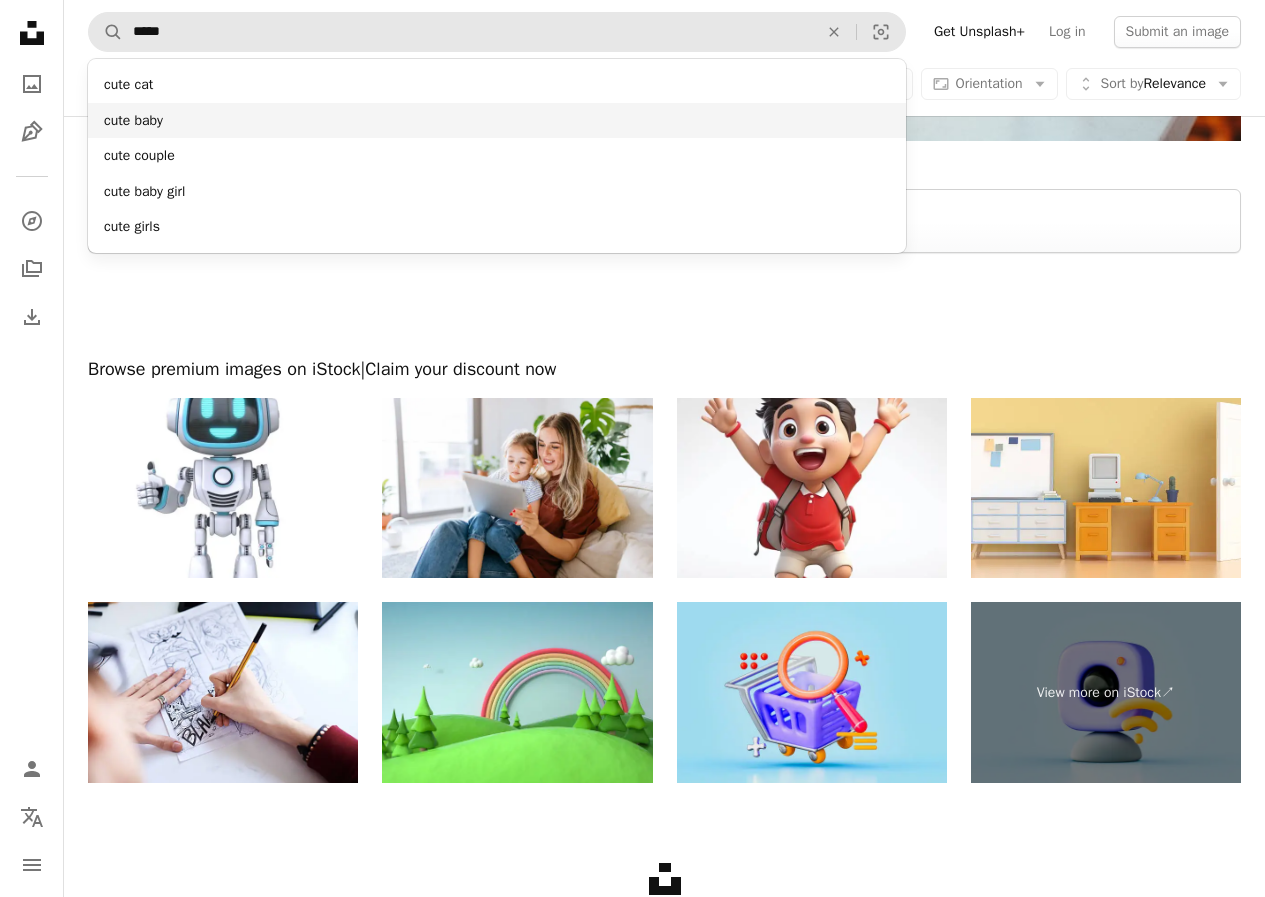 click on "cute baby" at bounding box center (497, 121) 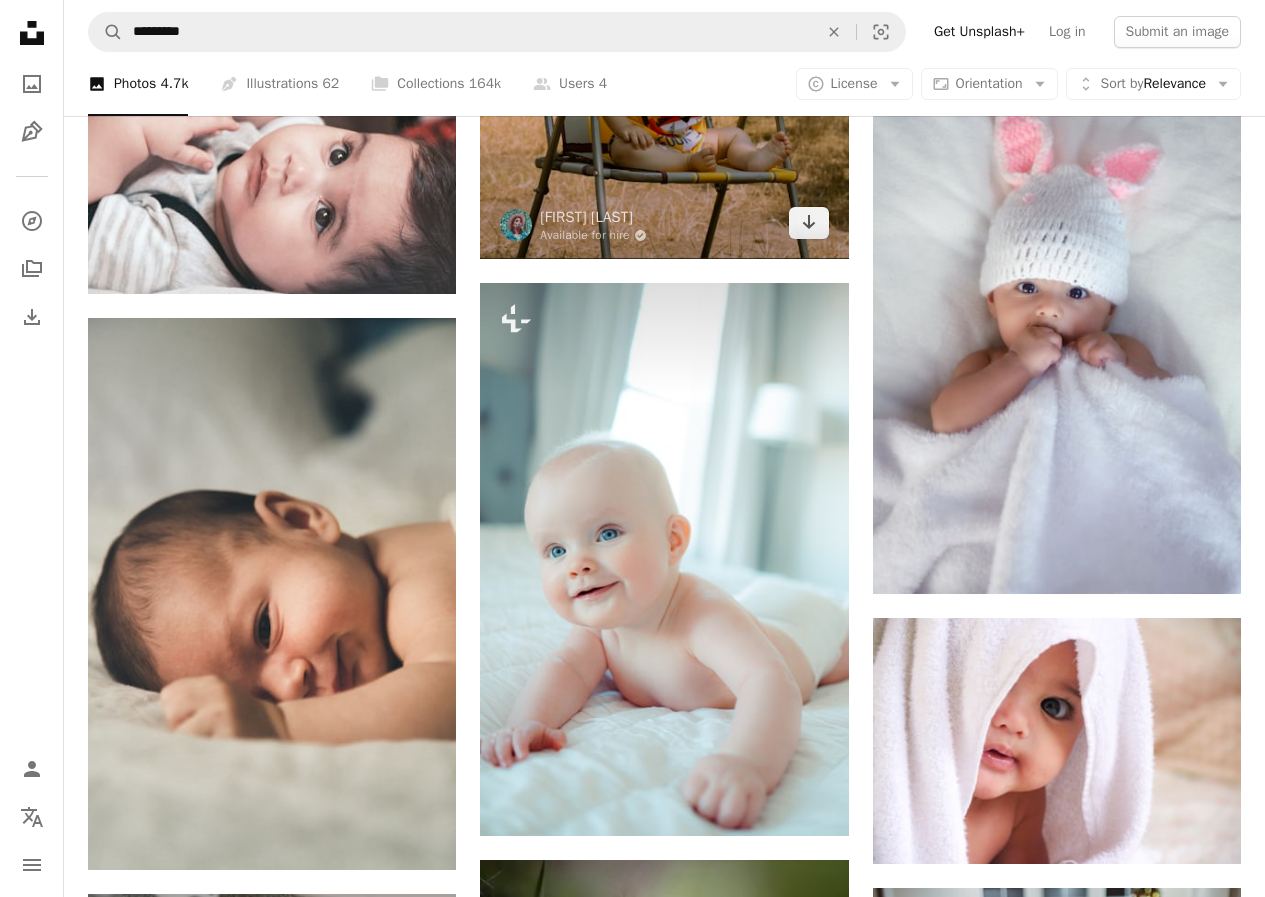 scroll, scrollTop: 900, scrollLeft: 0, axis: vertical 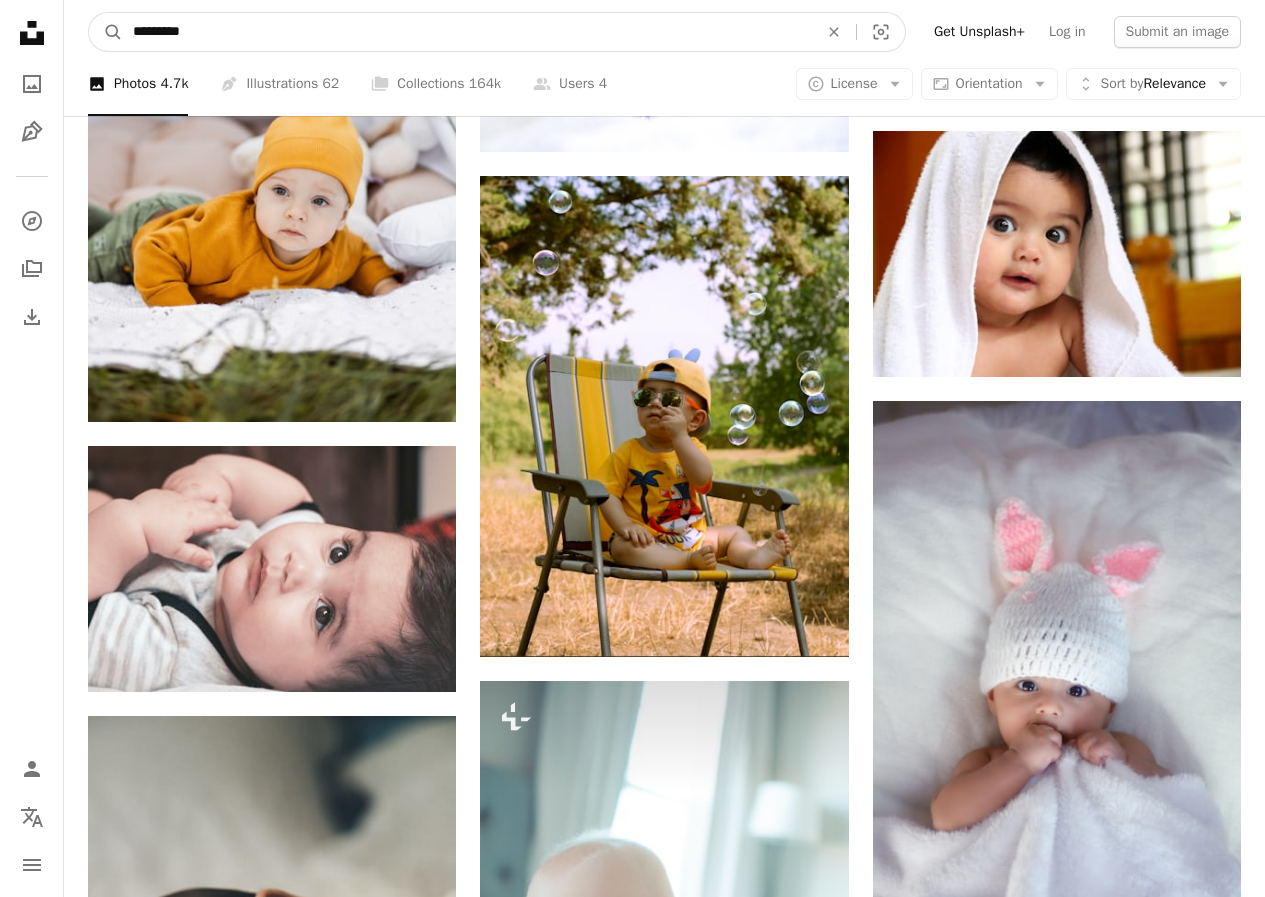 drag, startPoint x: 246, startPoint y: 52, endPoint x: 241, endPoint y: 40, distance: 13 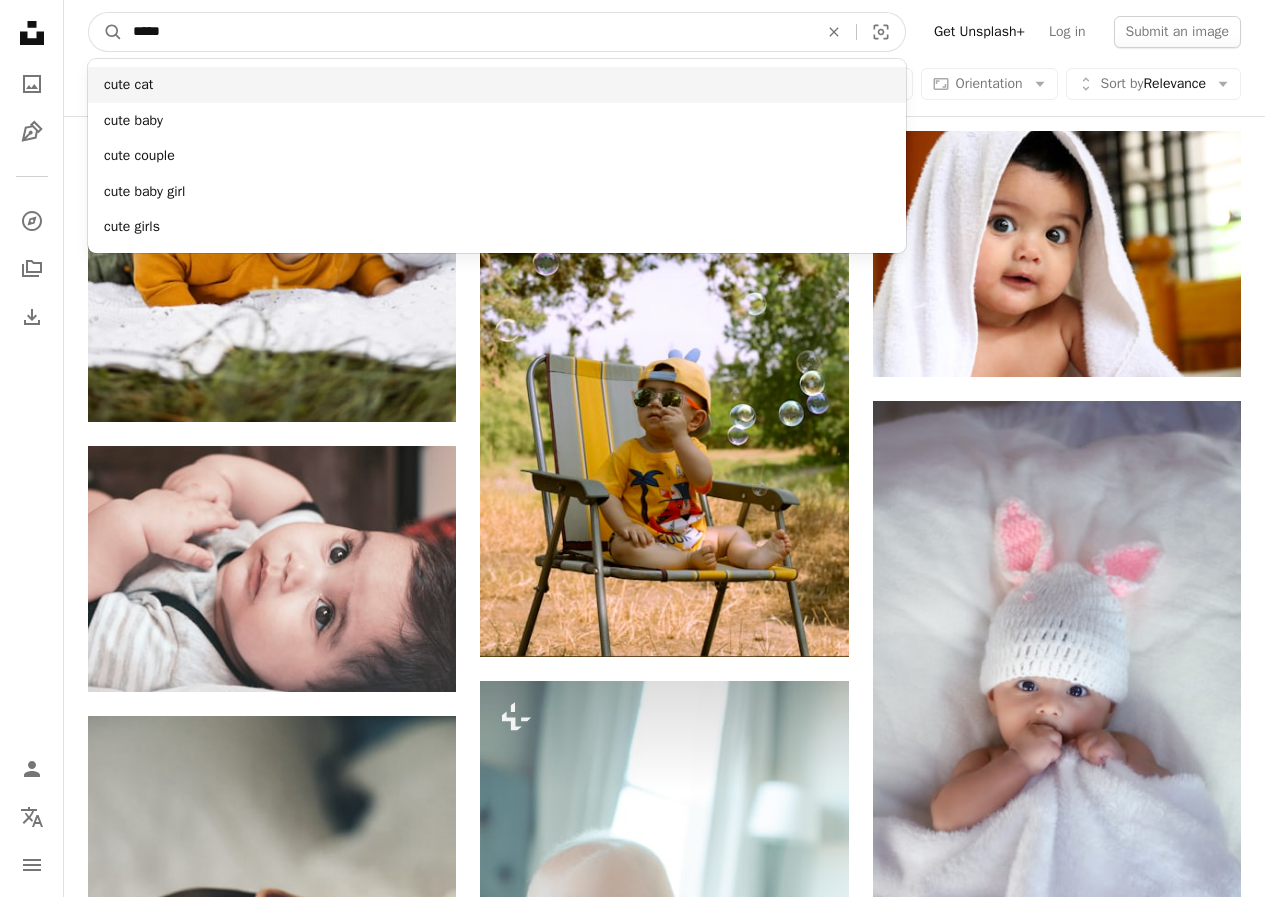 type on "****" 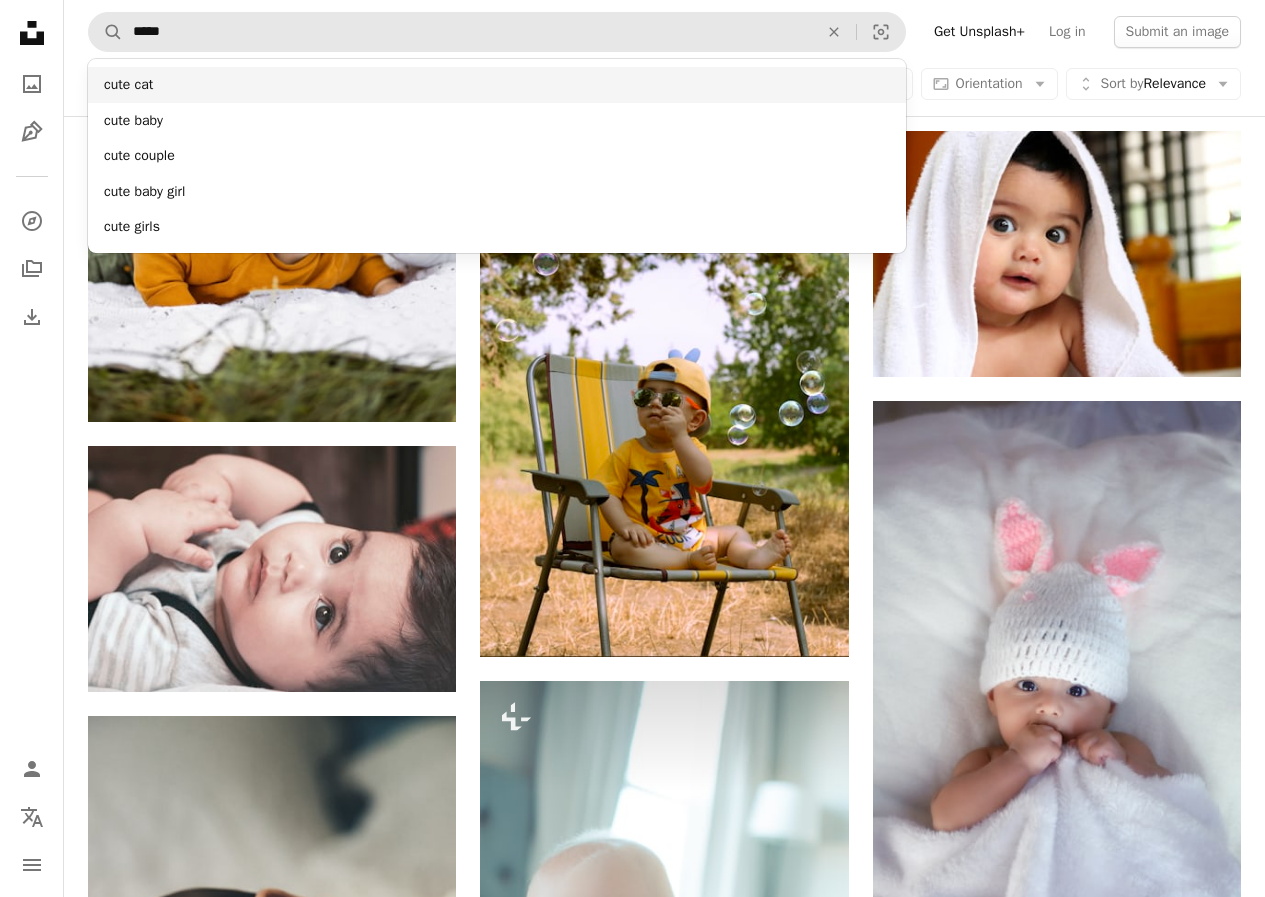 click on "cute cat" at bounding box center [497, 85] 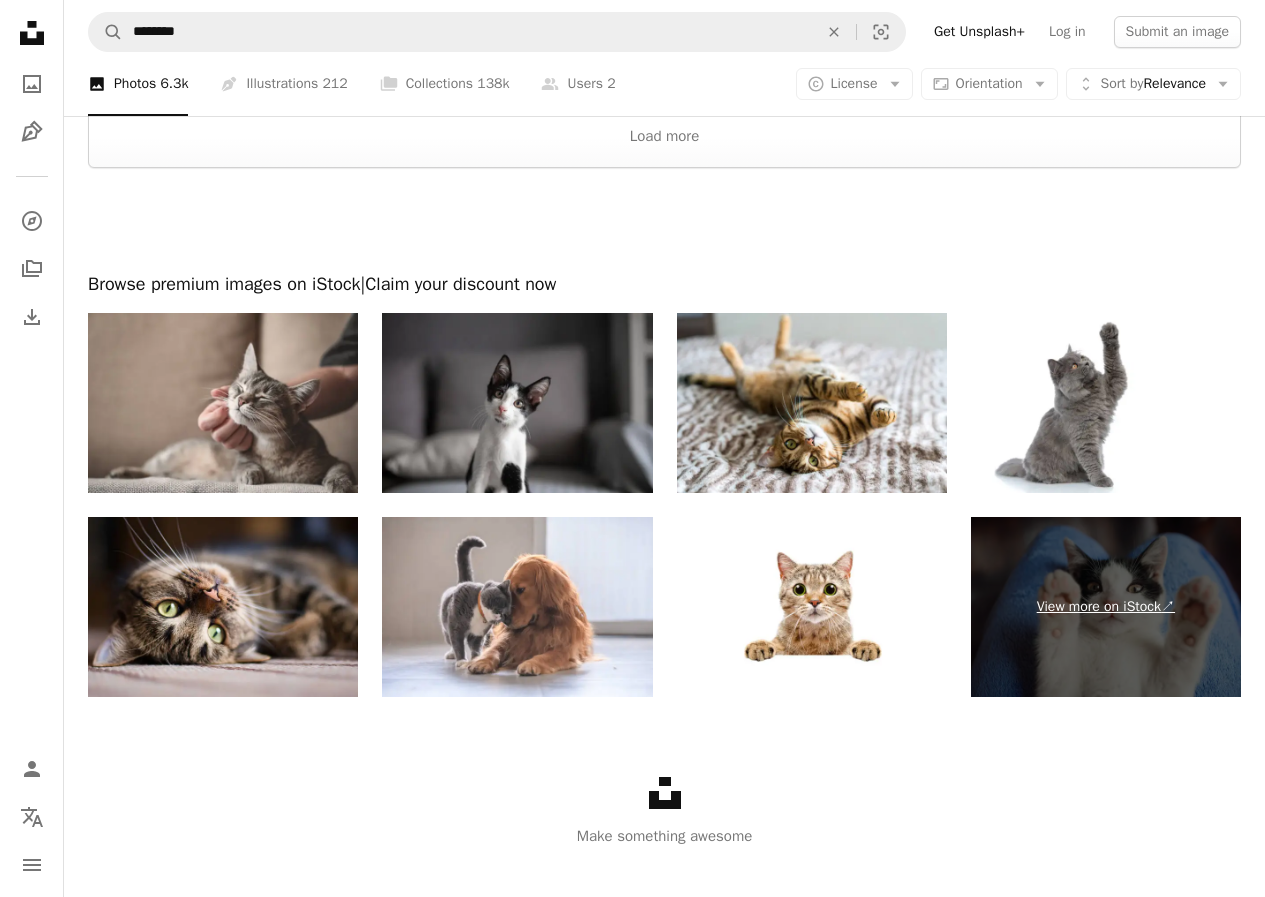 scroll, scrollTop: 4048, scrollLeft: 0, axis: vertical 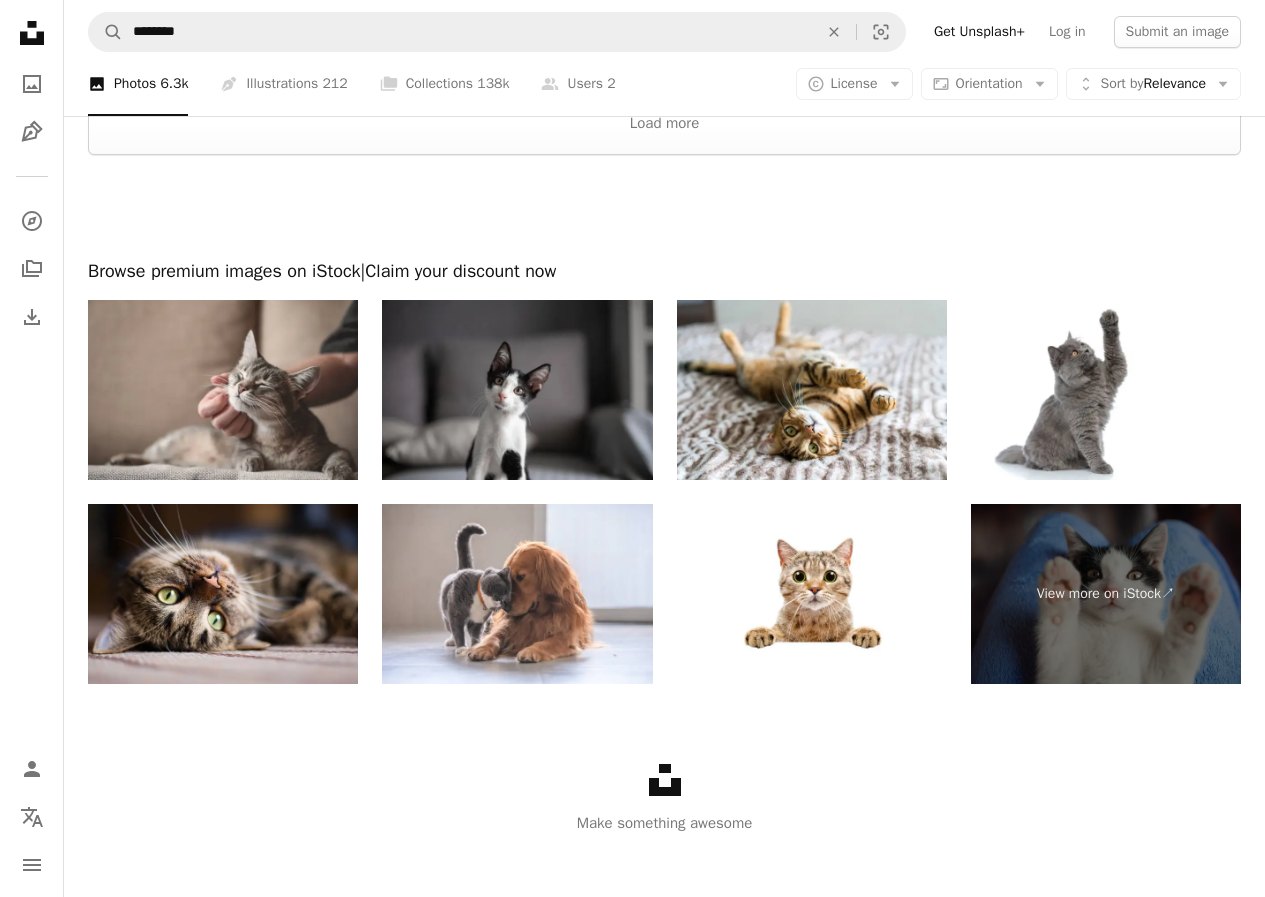 click on "A magnifying glass ******** An X shape Visual search Get Unsplash+ Log in Submit an image" at bounding box center (664, 32) 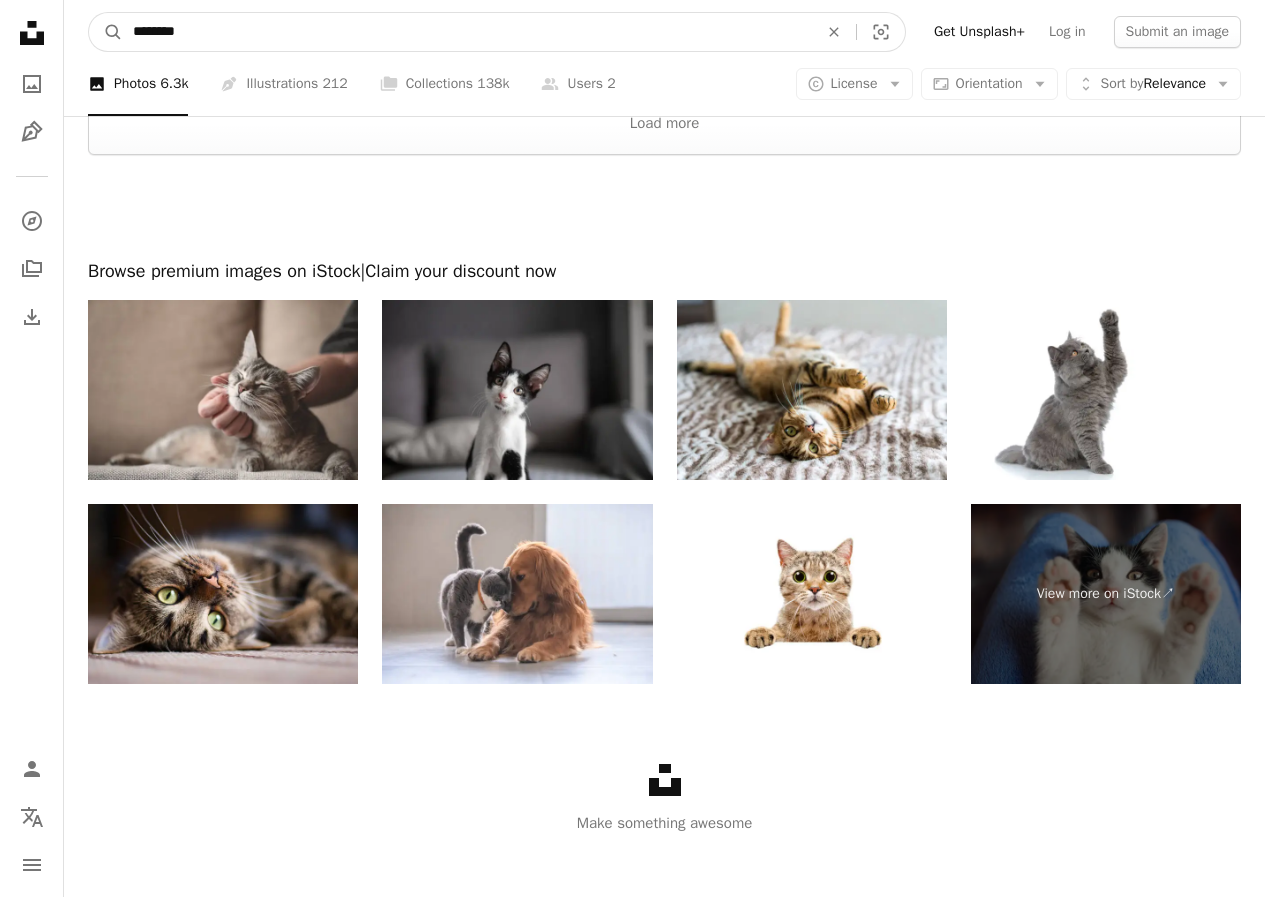 click on "********" at bounding box center [467, 32] 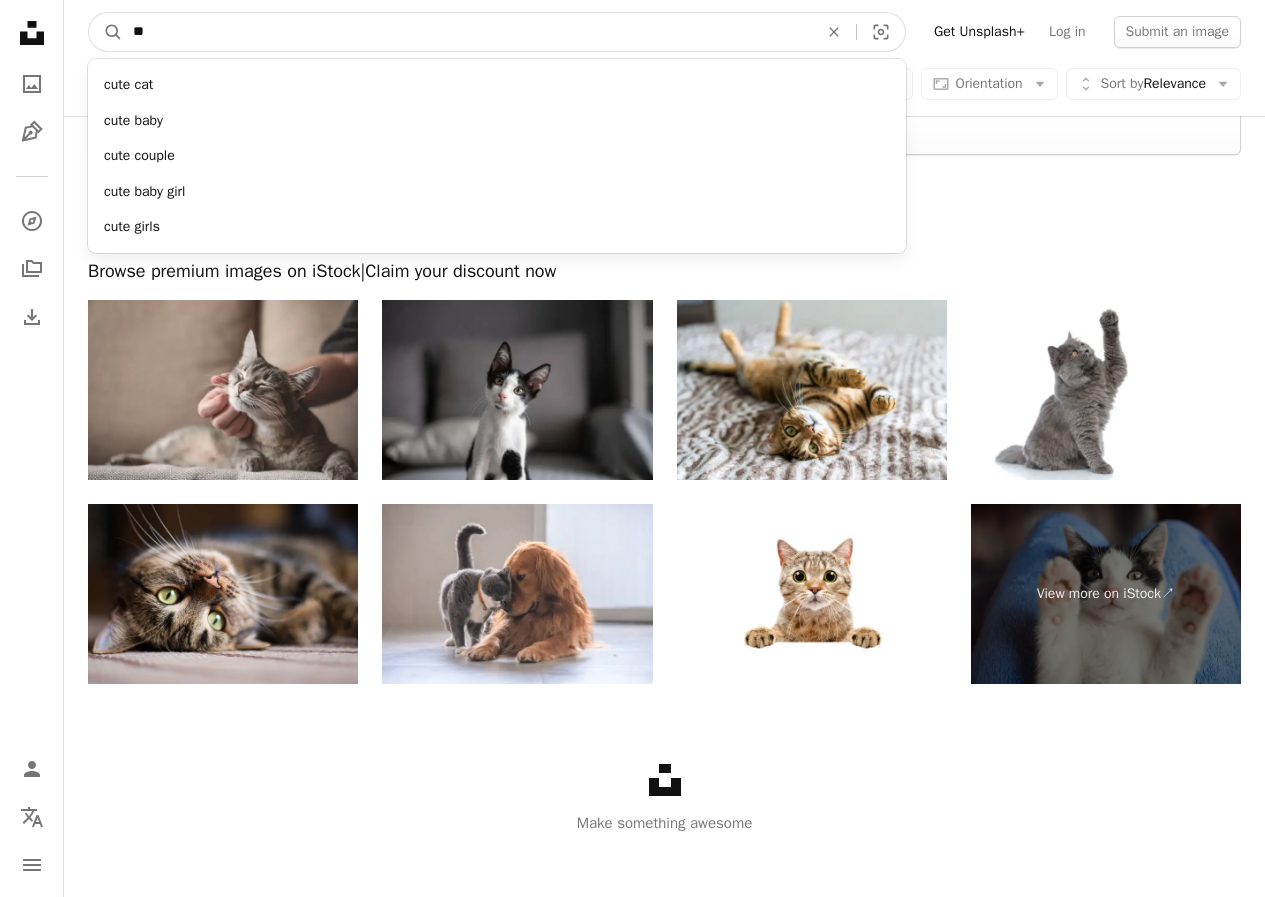 type on "*" 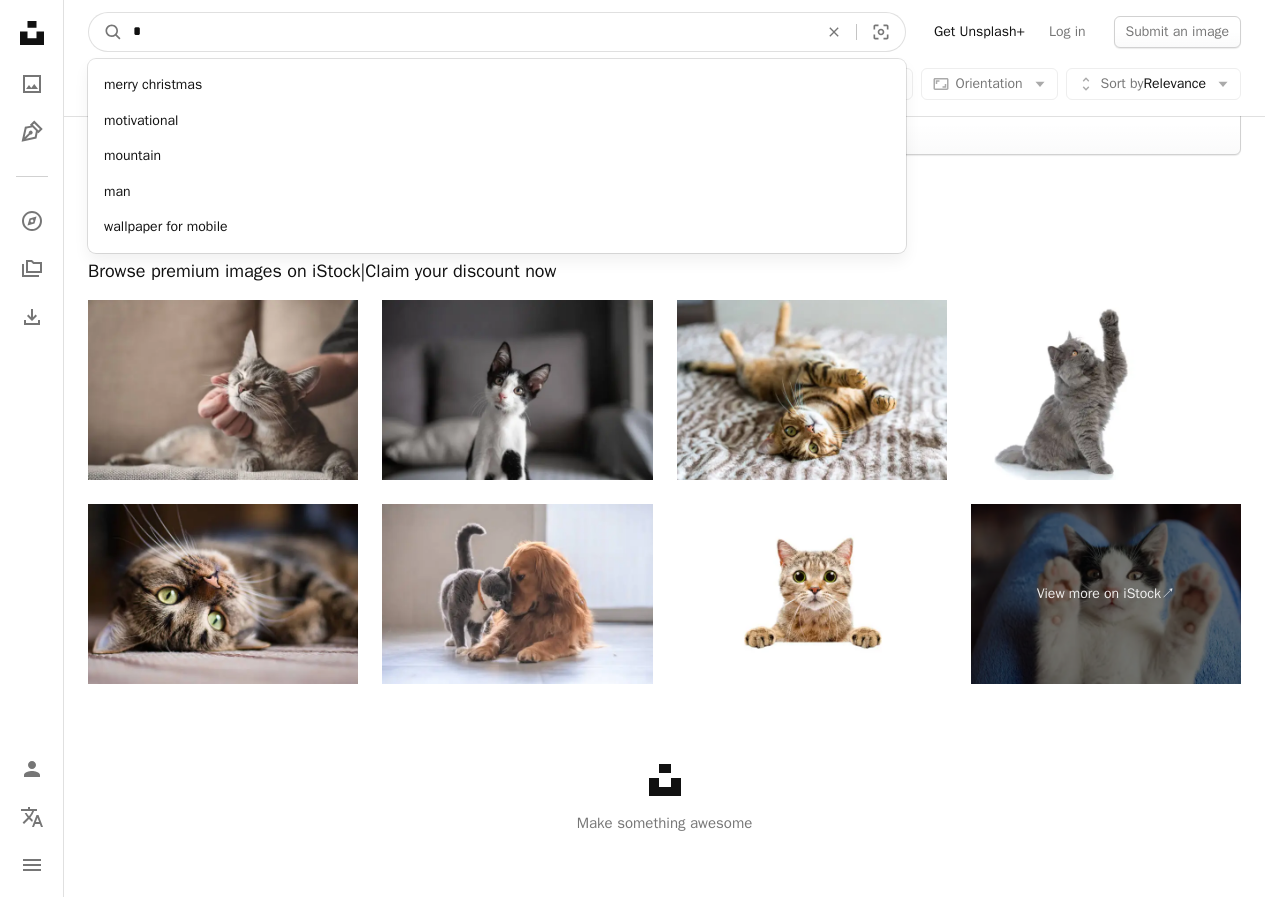 type on "*" 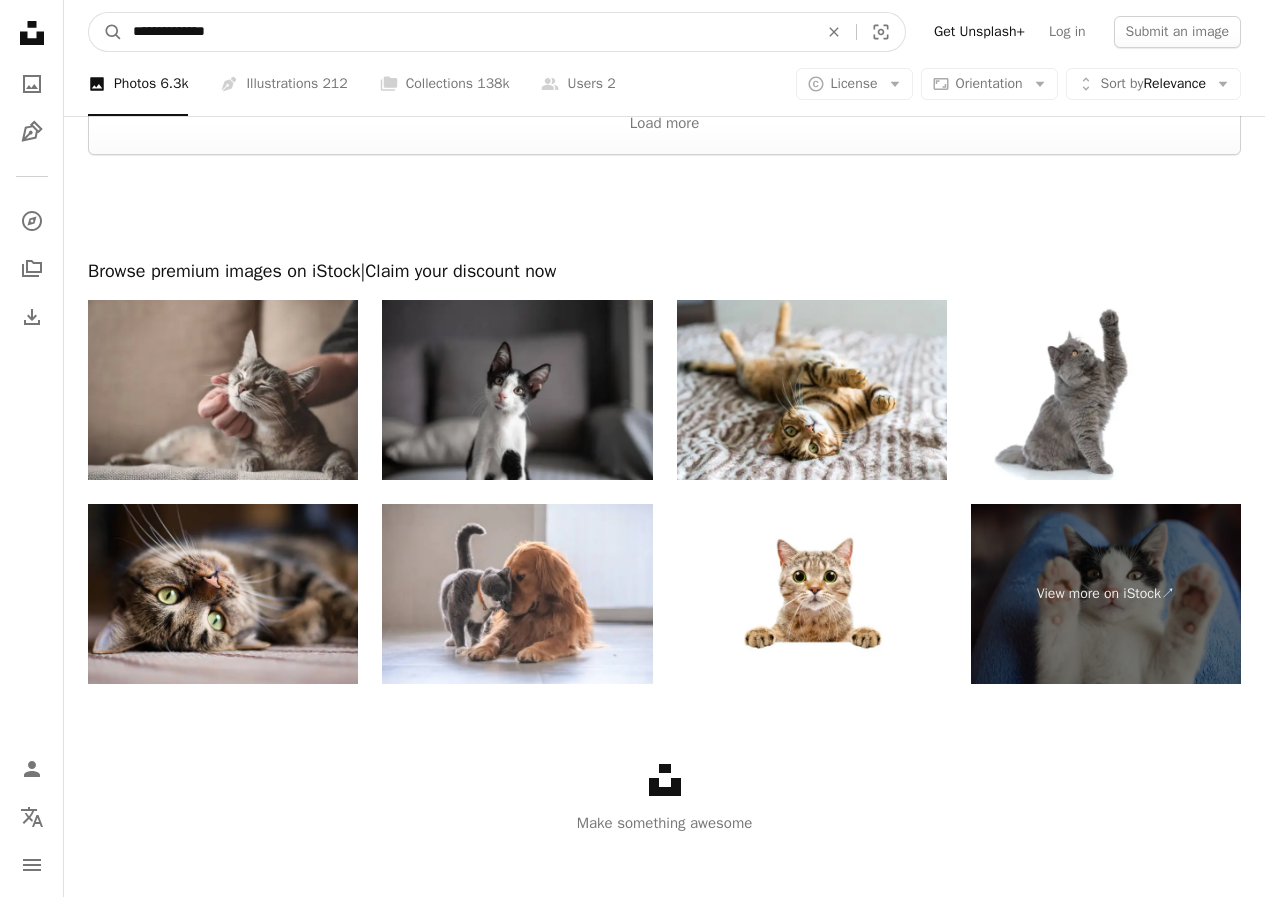 type on "**********" 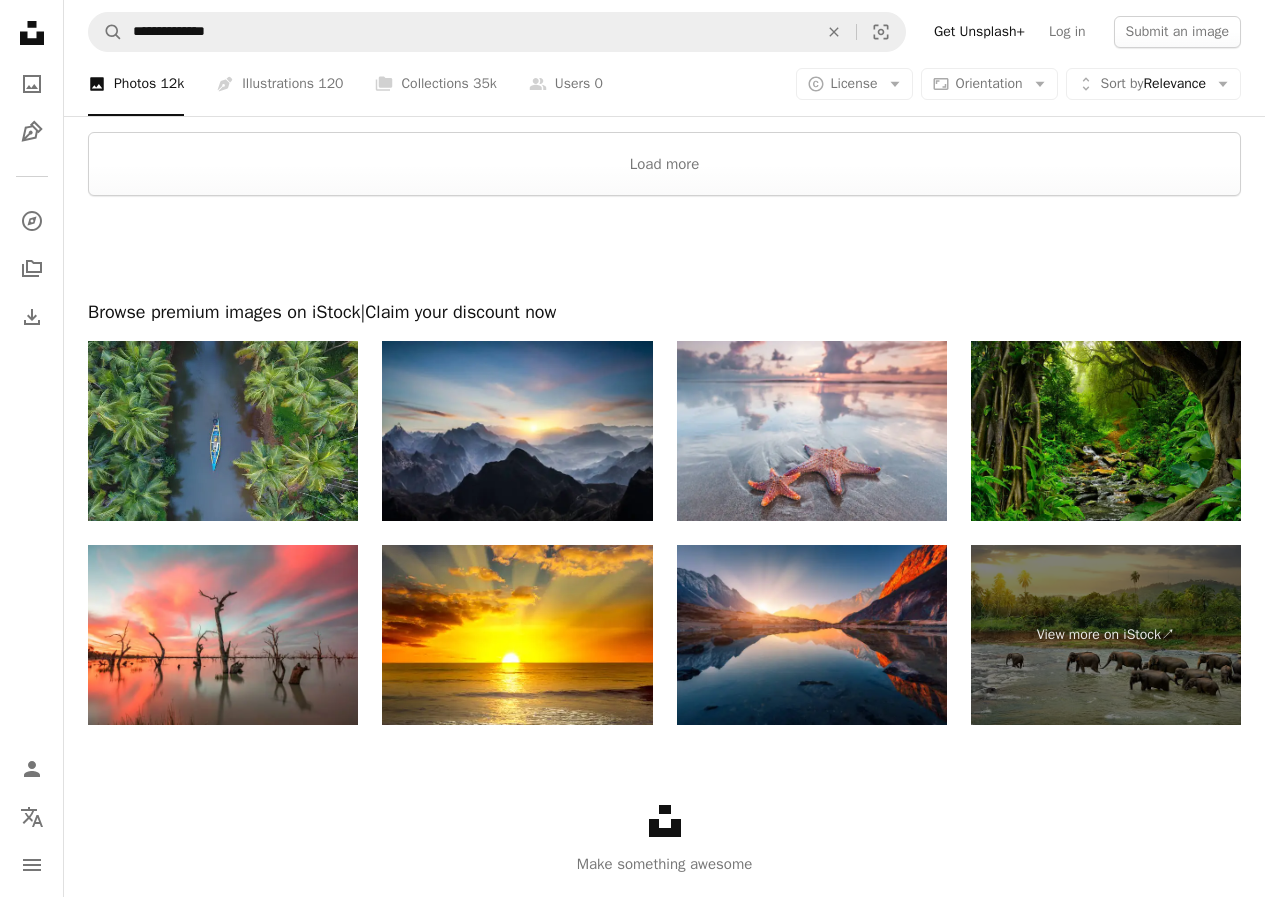 scroll, scrollTop: 3741, scrollLeft: 0, axis: vertical 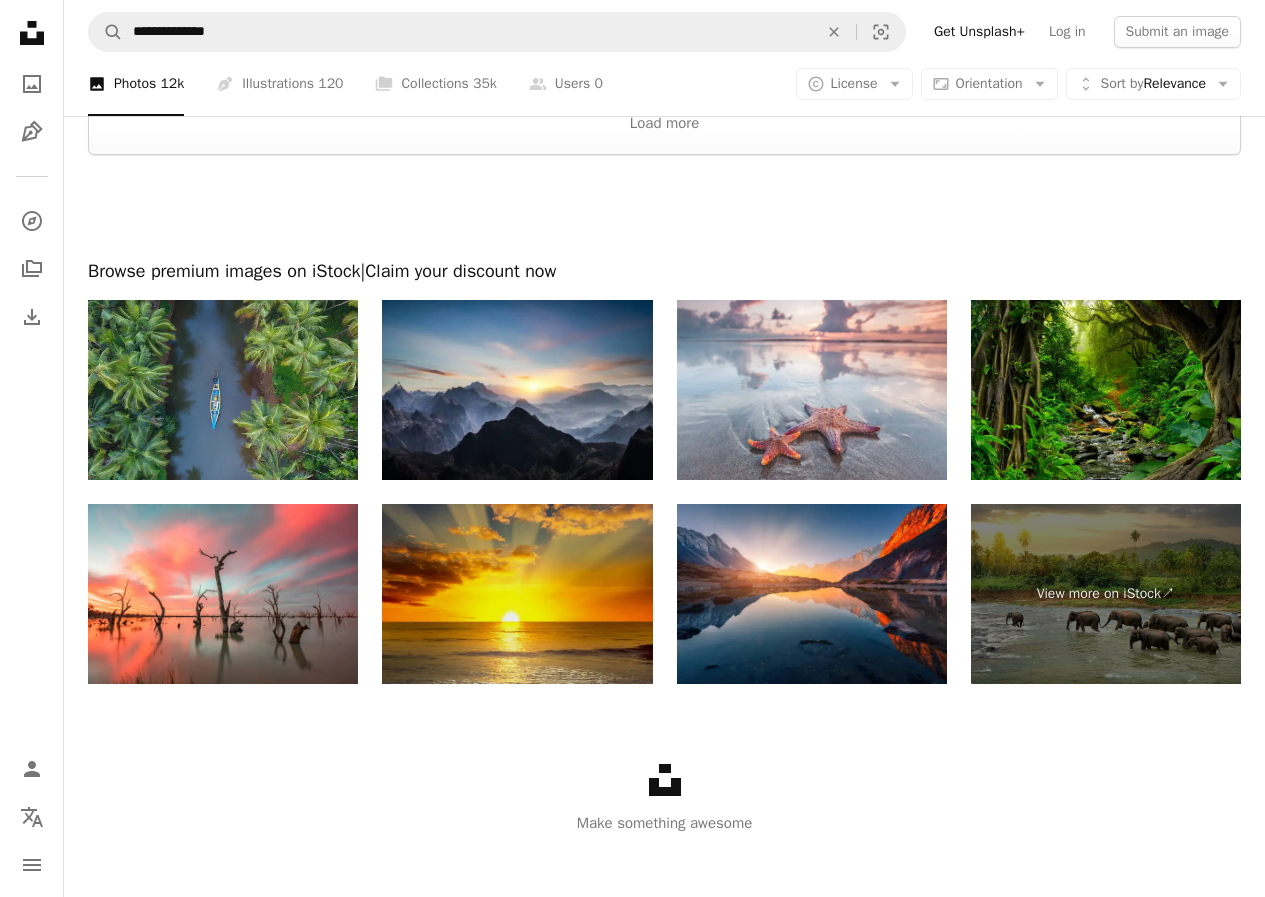 click at bounding box center [517, 594] 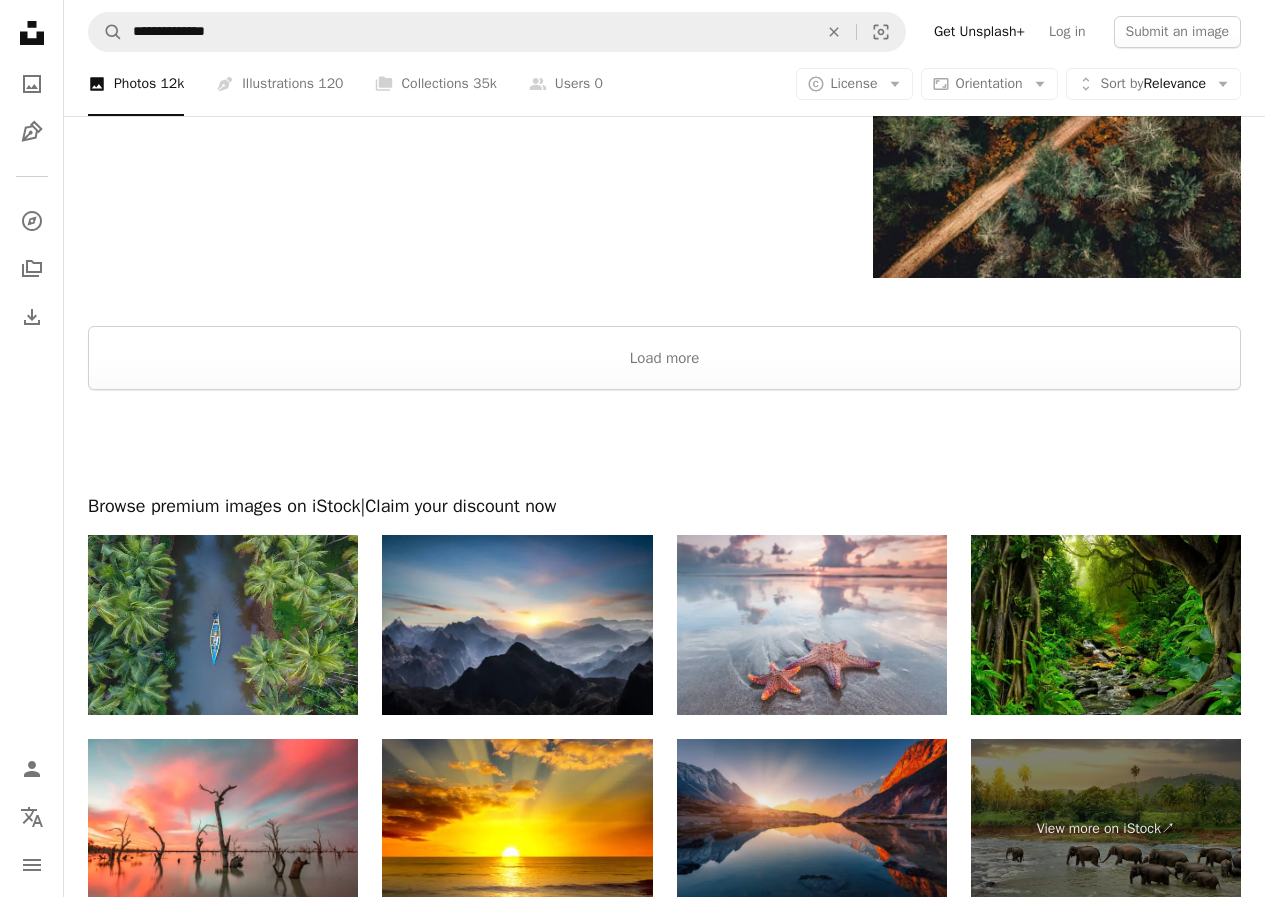 scroll, scrollTop: 3541, scrollLeft: 0, axis: vertical 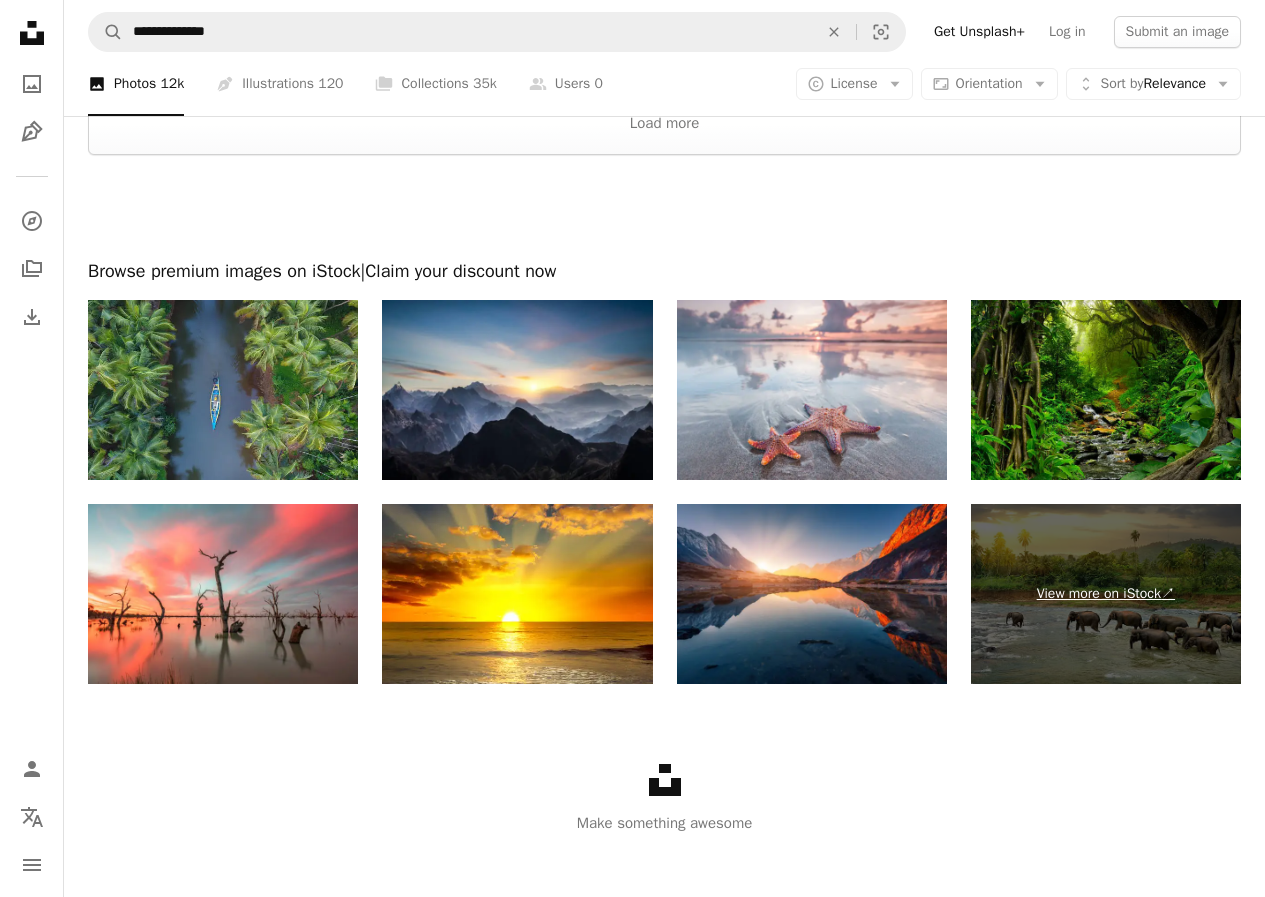 click on "View more on iStock  ↗" at bounding box center (1106, 594) 